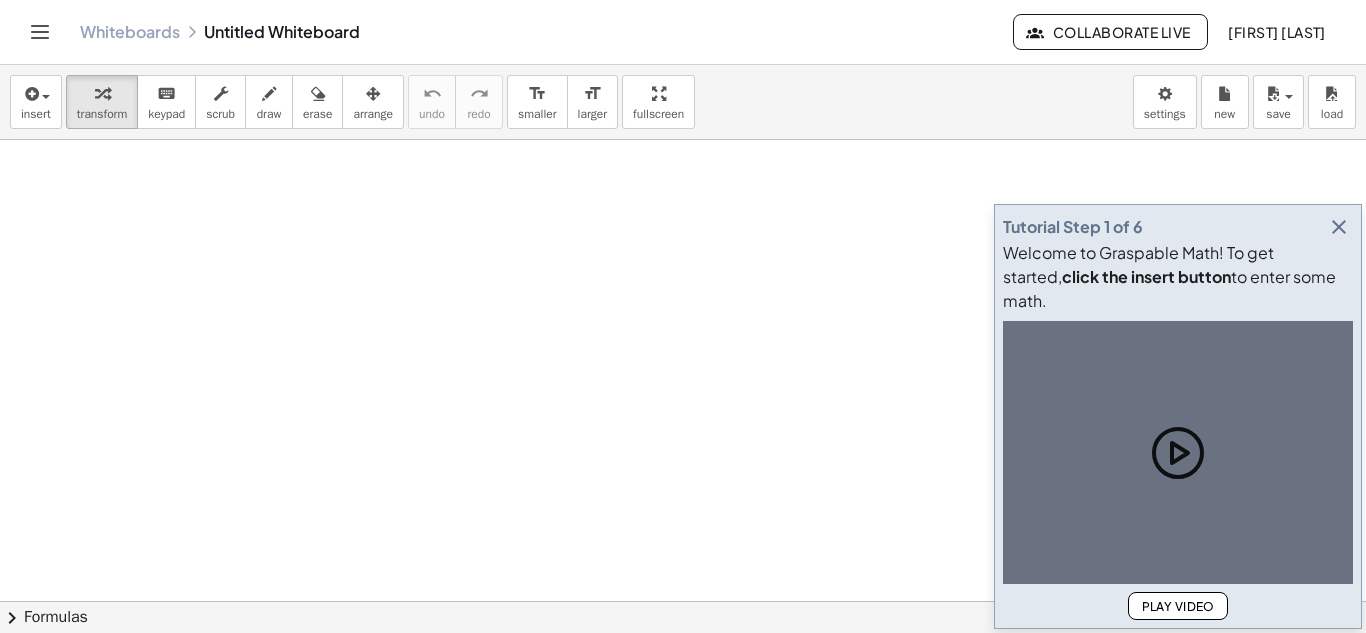 scroll, scrollTop: 0, scrollLeft: 0, axis: both 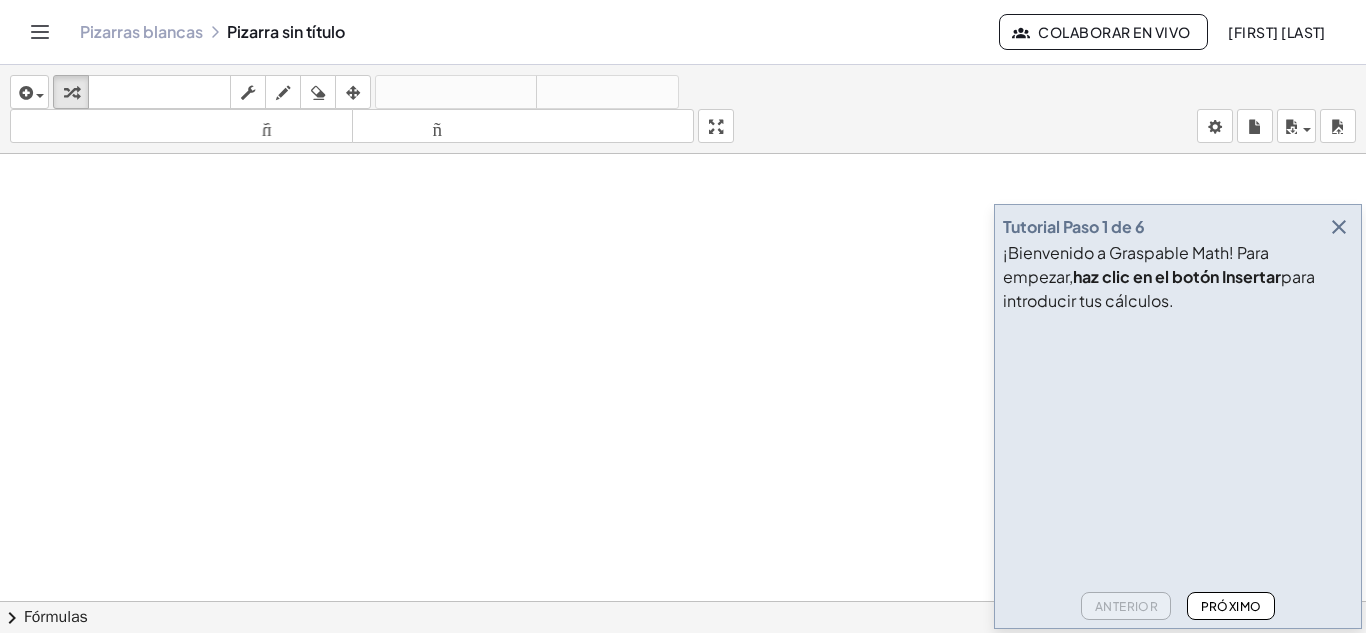 drag, startPoint x: 1338, startPoint y: 258, endPoint x: 1339, endPoint y: 245, distance: 13.038404 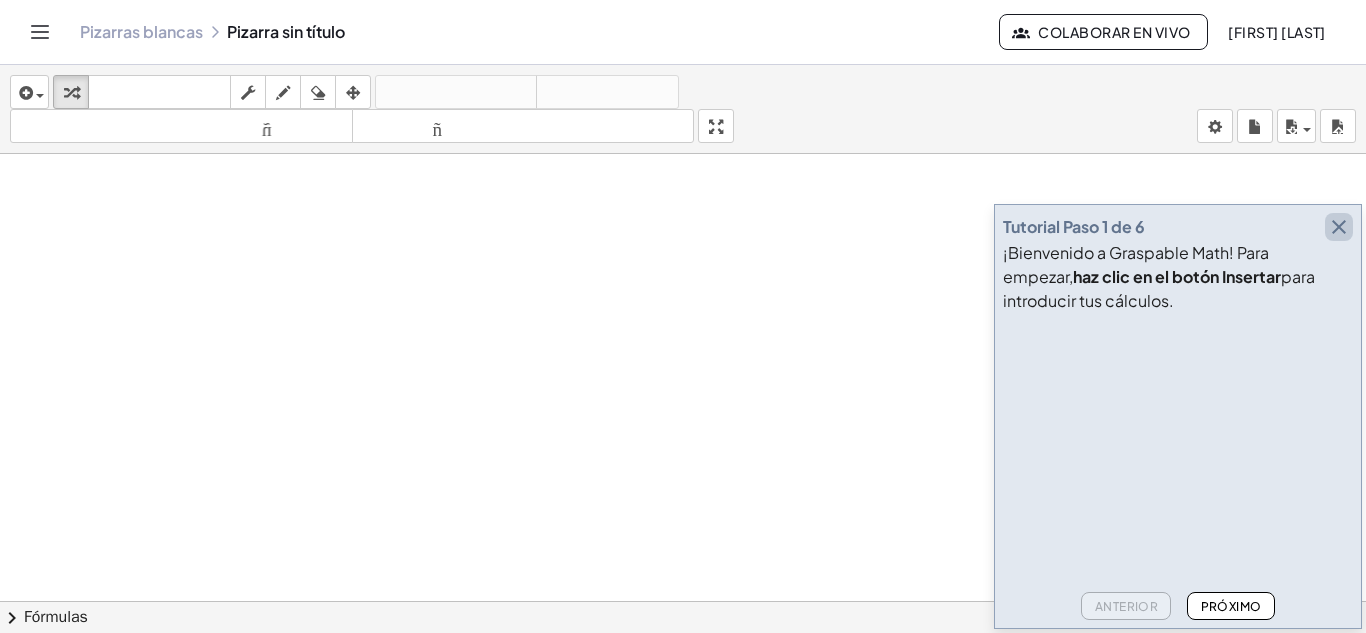 click at bounding box center [1339, 227] 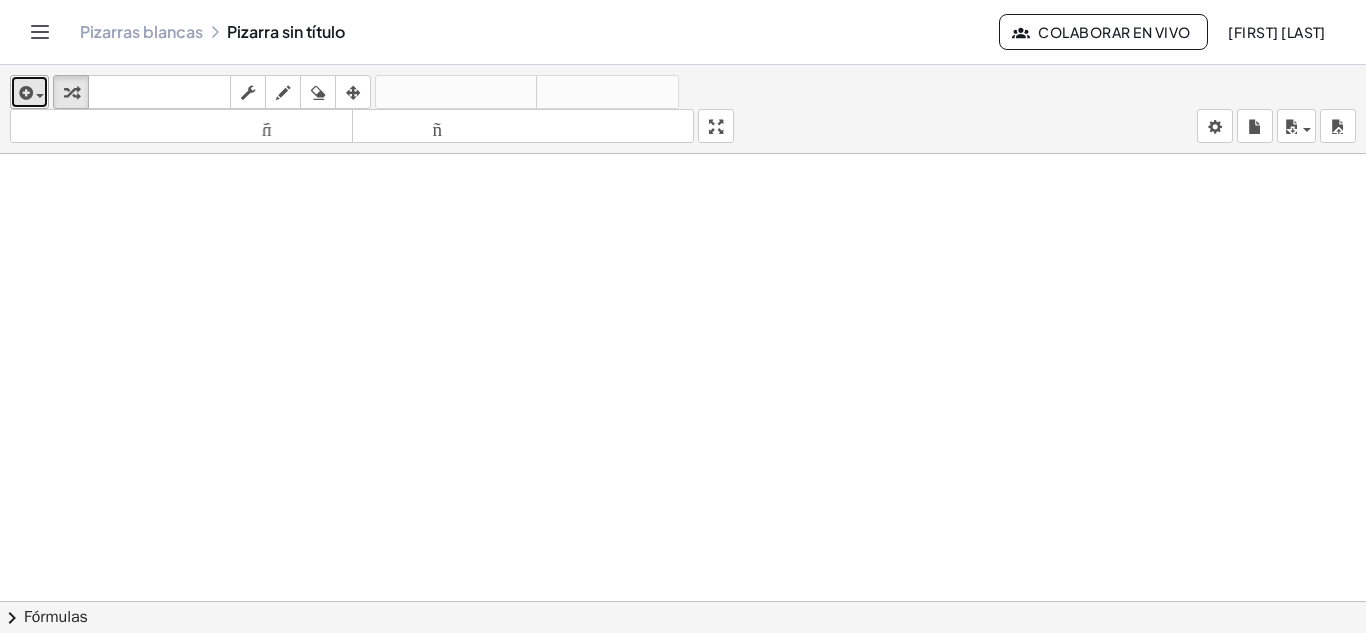 click at bounding box center (29, 92) 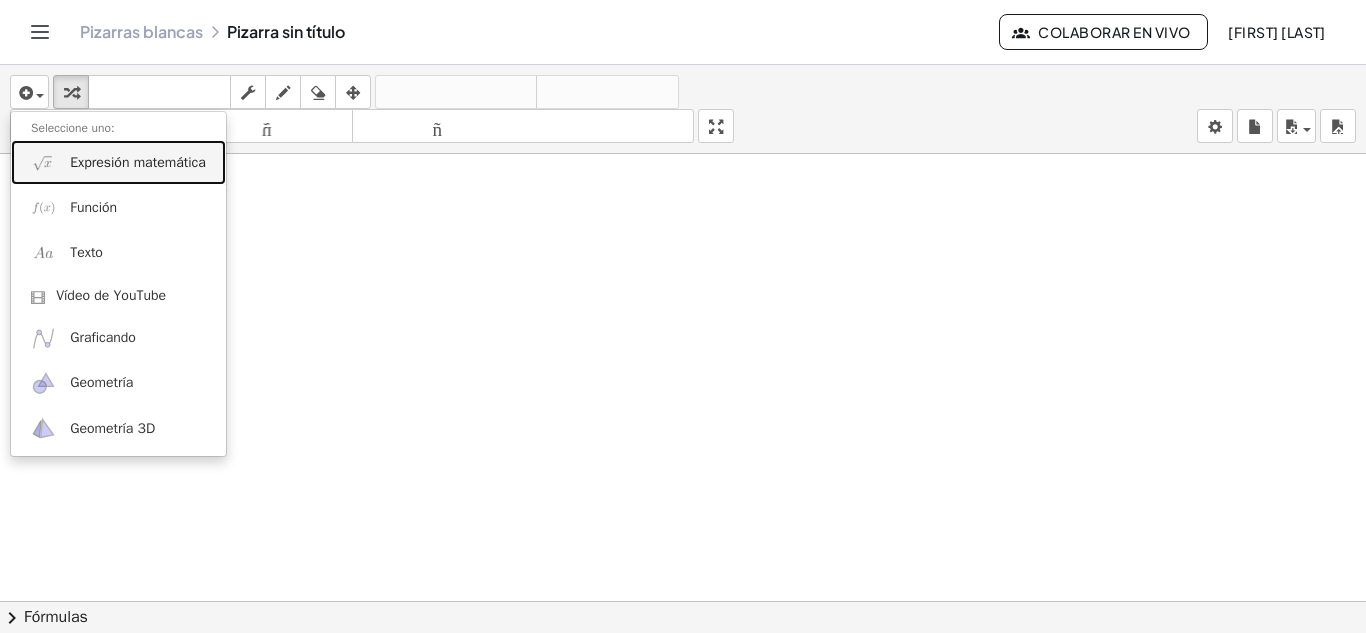 click on "Expresión matemática" at bounding box center (118, 162) 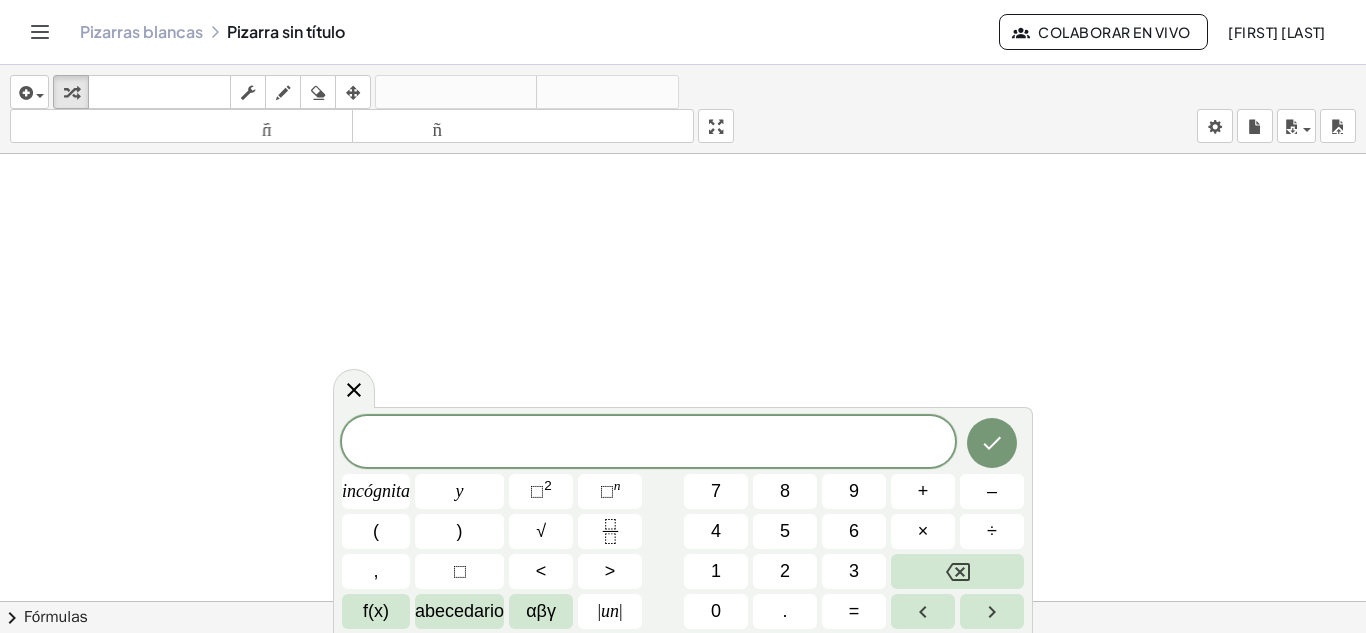 click on "[REDACTED]" at bounding box center [683, 522] 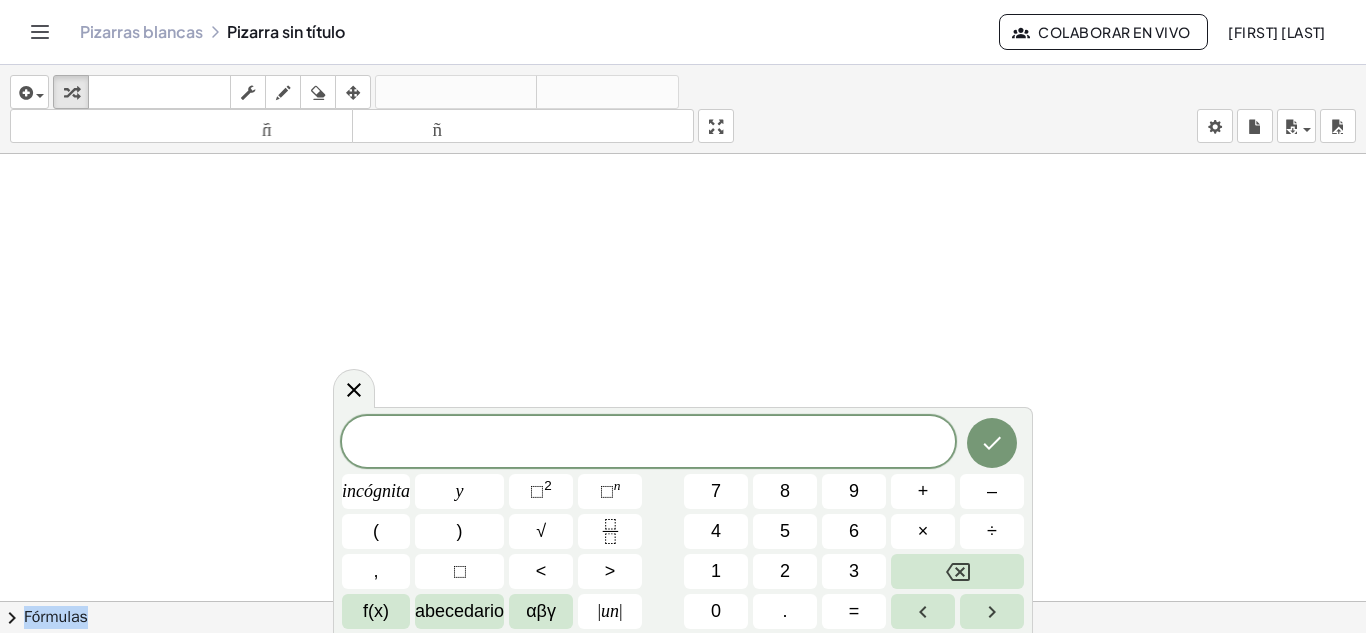 click on "[REDACTED]" at bounding box center [683, 522] 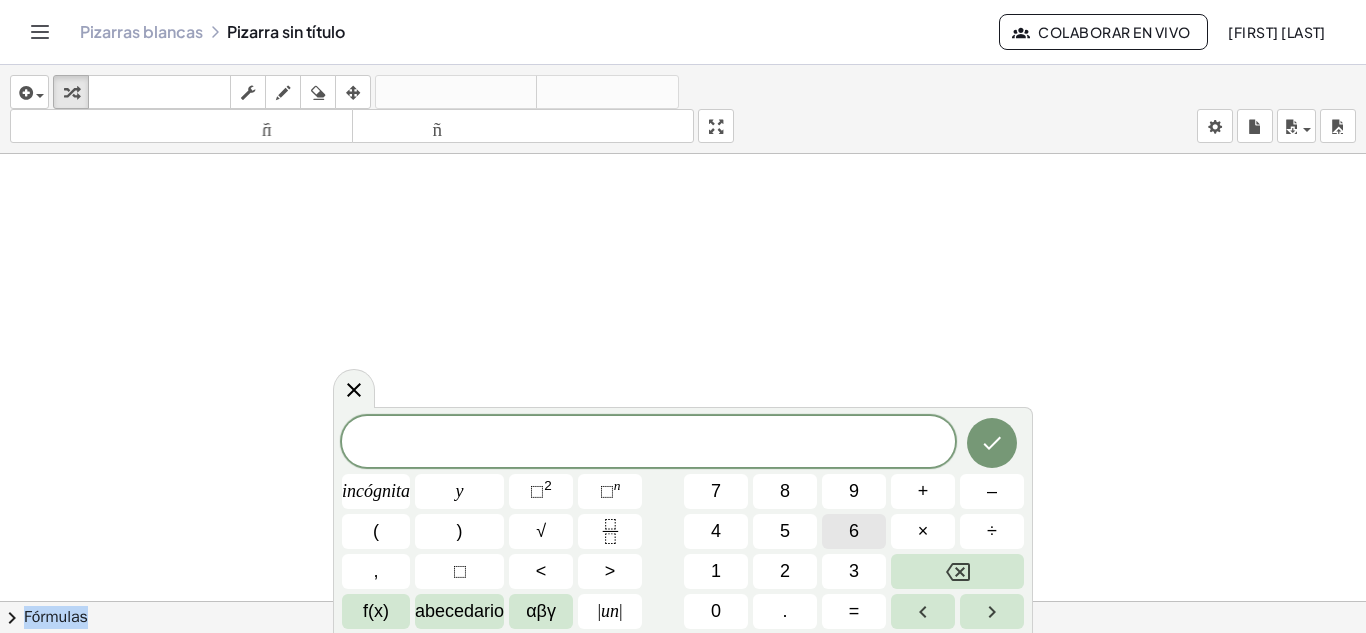 click on "[REDACTED]" at bounding box center [683, 522] 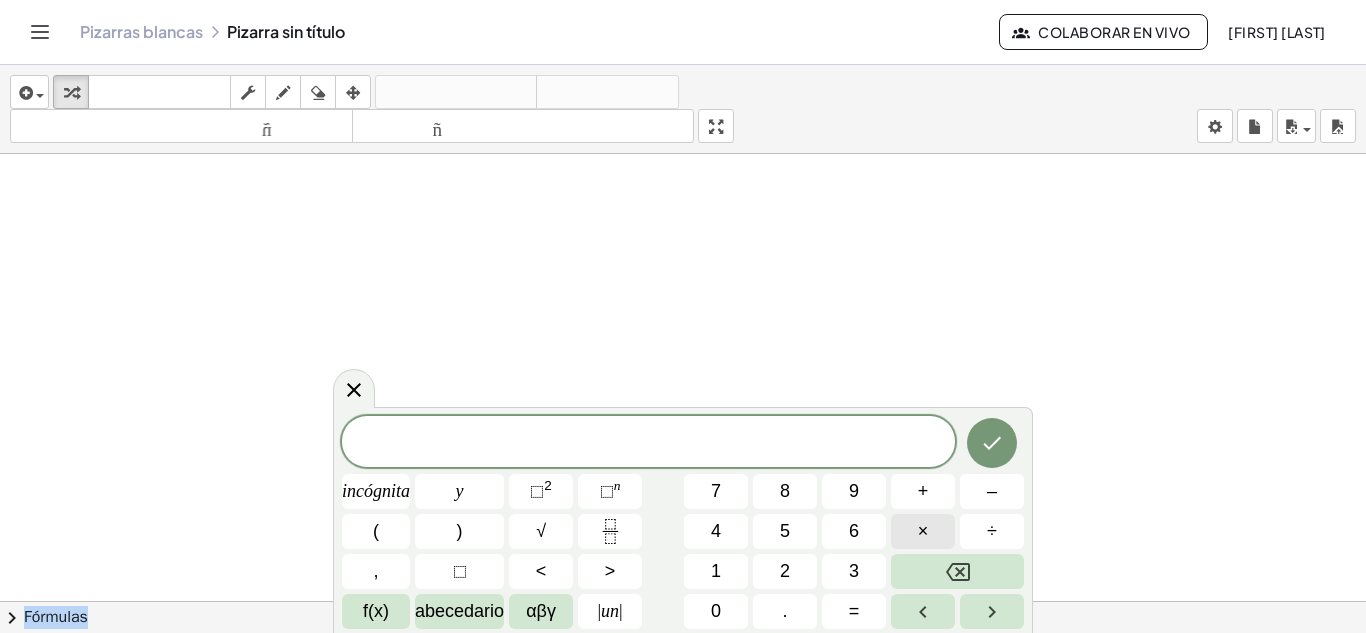 click on "×" at bounding box center [923, 531] 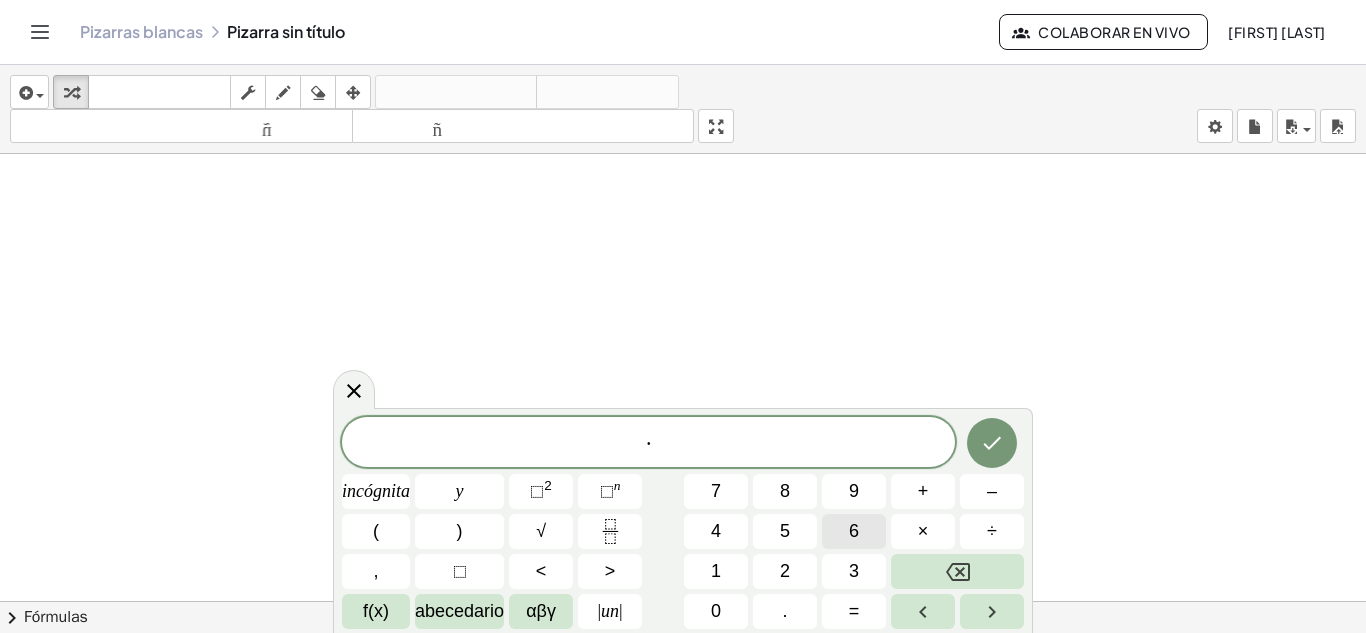 click on "6" at bounding box center [854, 531] 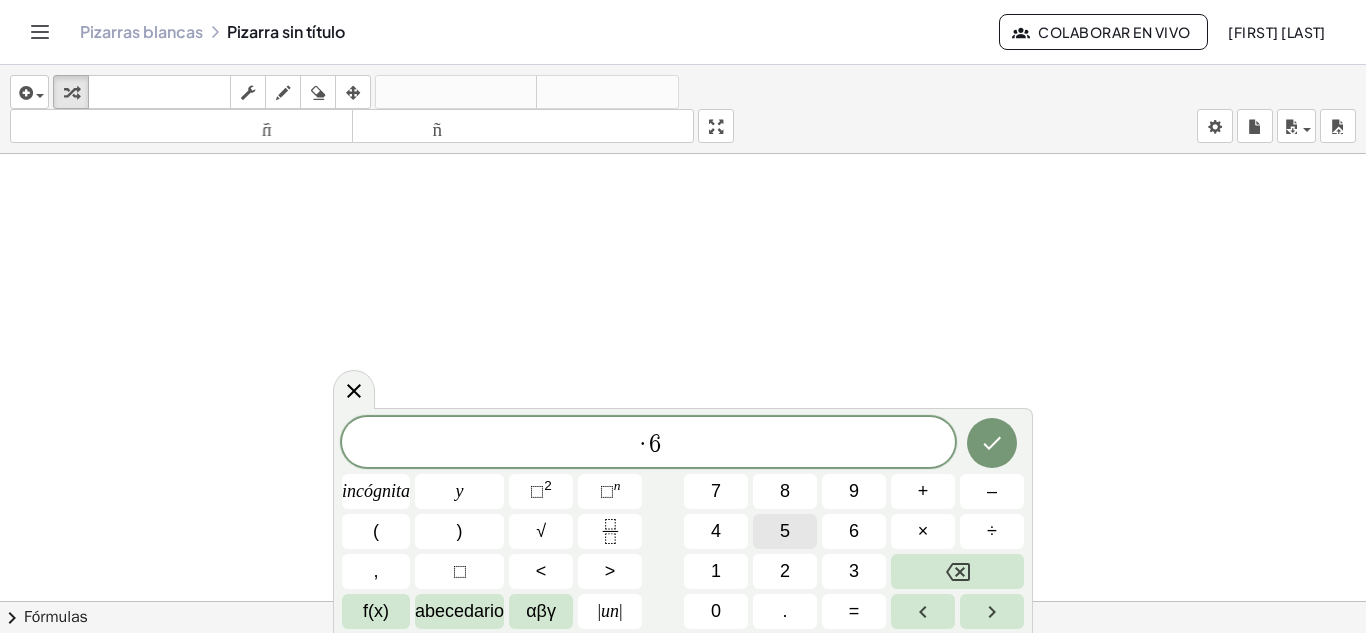 click on "5" at bounding box center [785, 531] 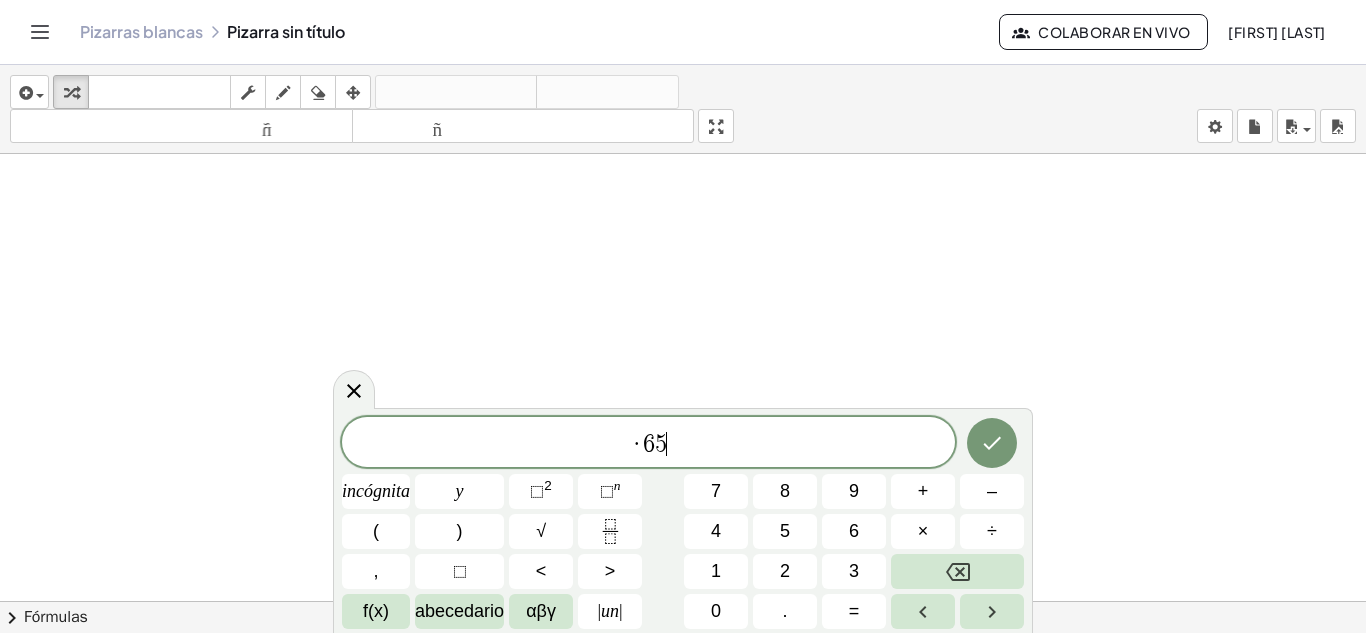 click on "·" at bounding box center (637, 444) 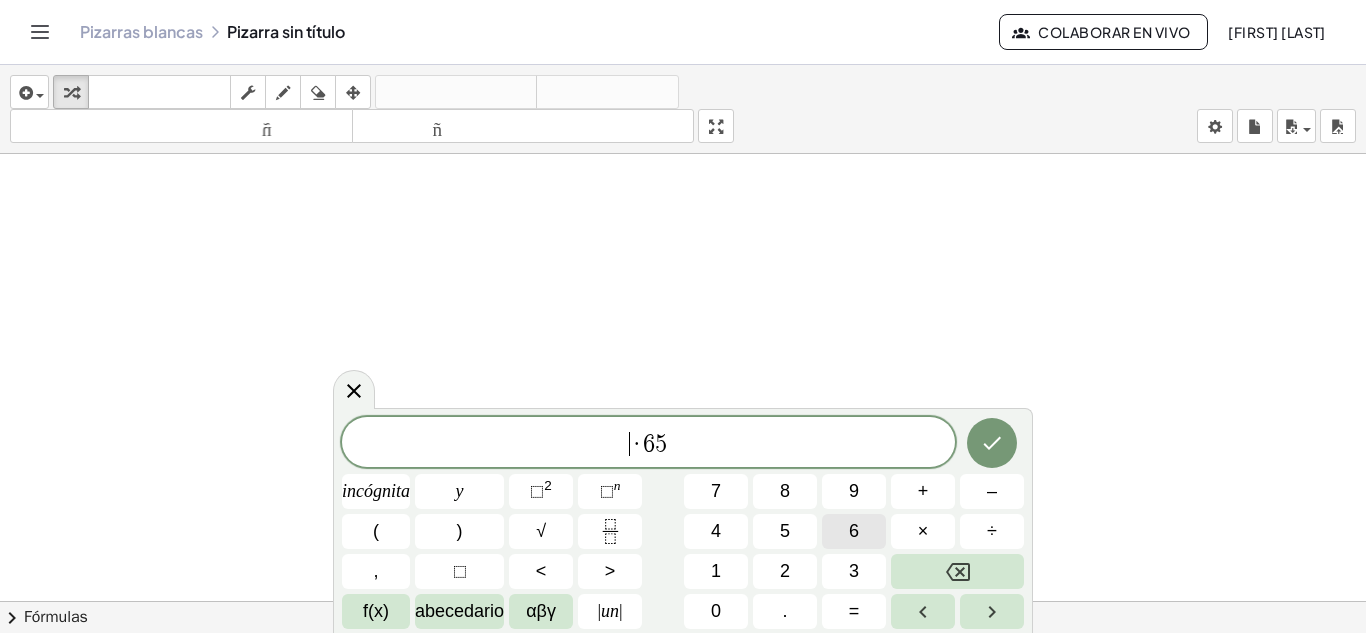 click on "6" at bounding box center (854, 531) 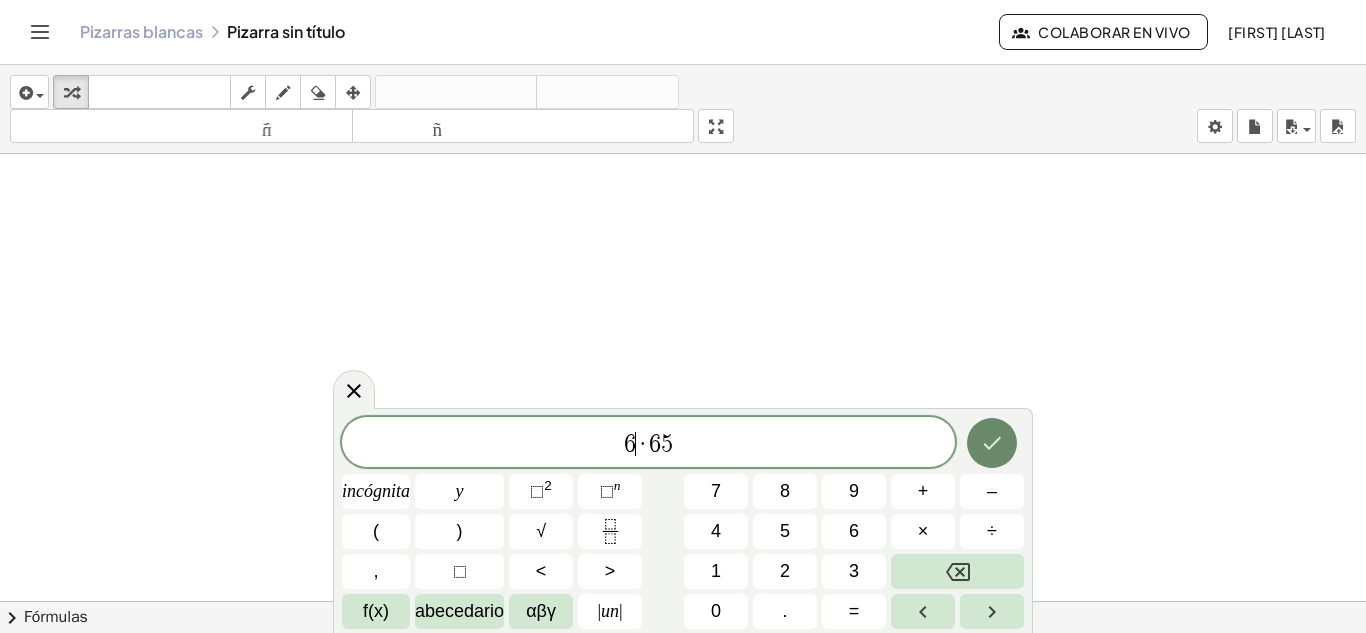 click 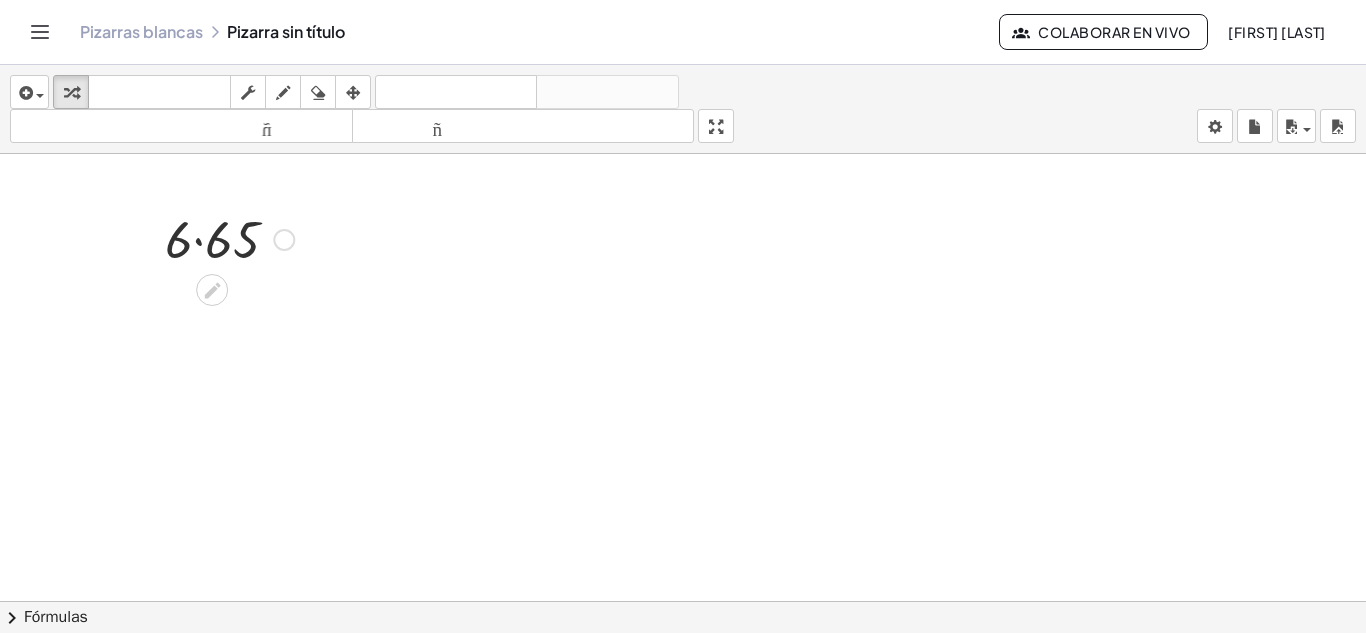 drag, startPoint x: 133, startPoint y: 233, endPoint x: 146, endPoint y: 238, distance: 13.928389 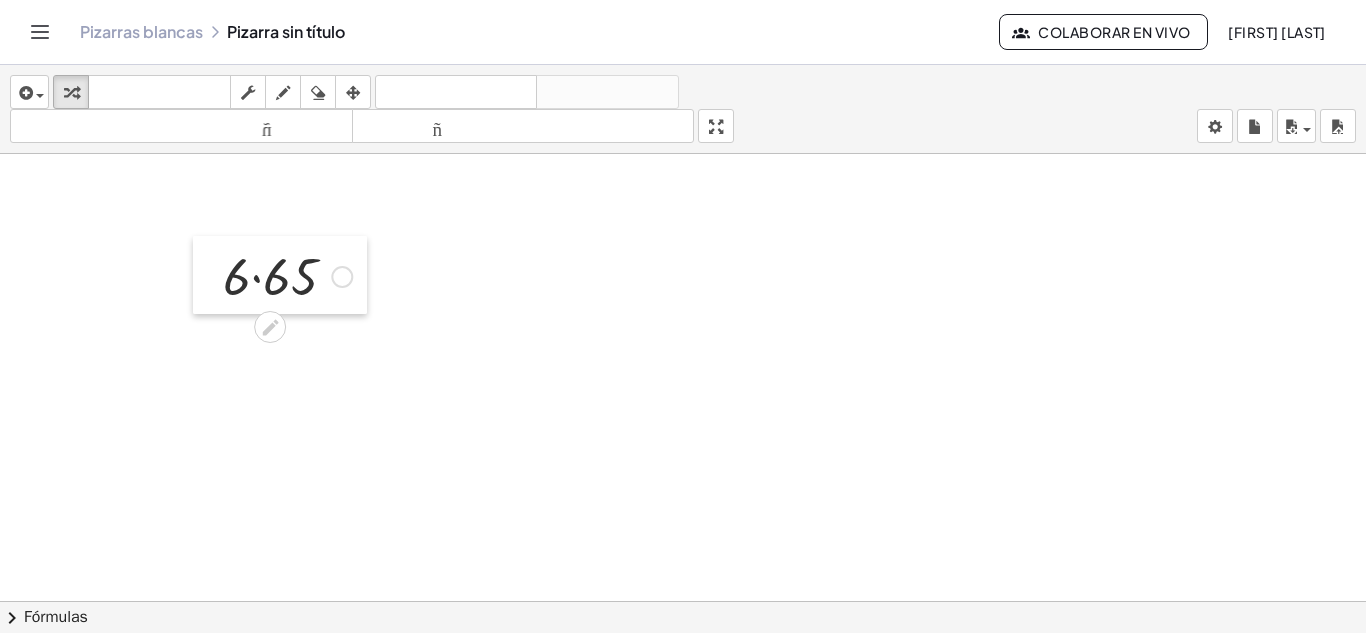 drag, startPoint x: 146, startPoint y: 238, endPoint x: 218, endPoint y: 283, distance: 84.90583 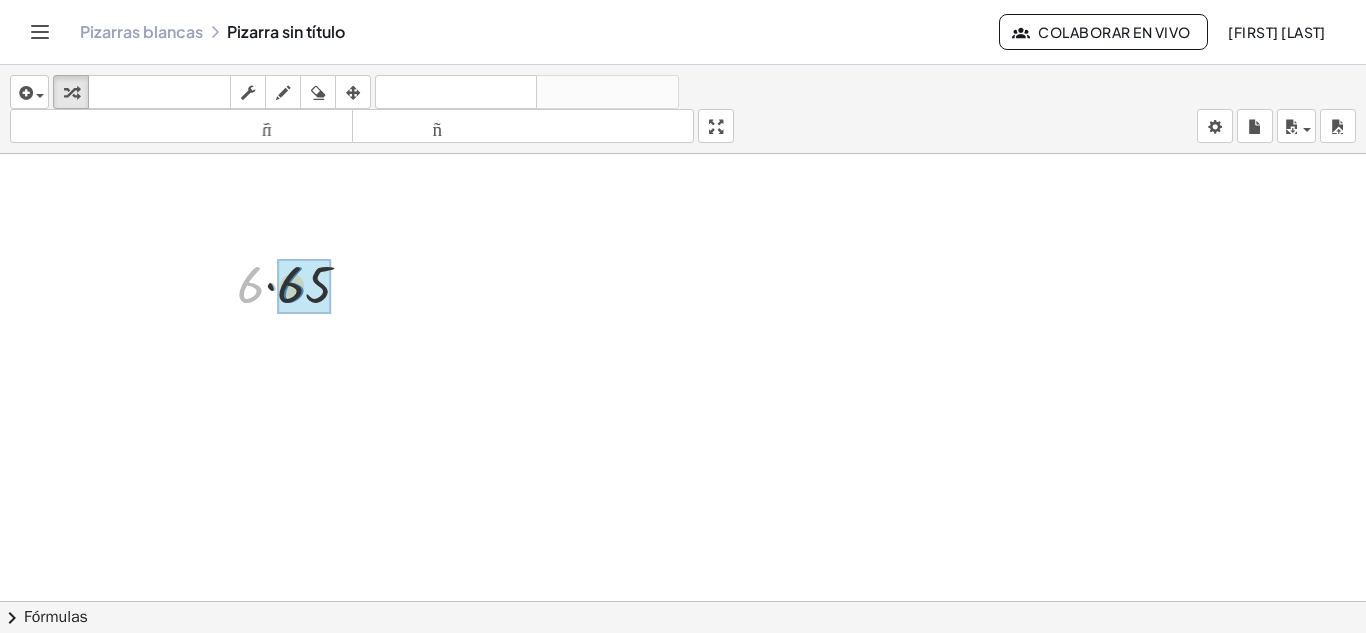 drag, startPoint x: 258, startPoint y: 296, endPoint x: 296, endPoint y: 296, distance: 38 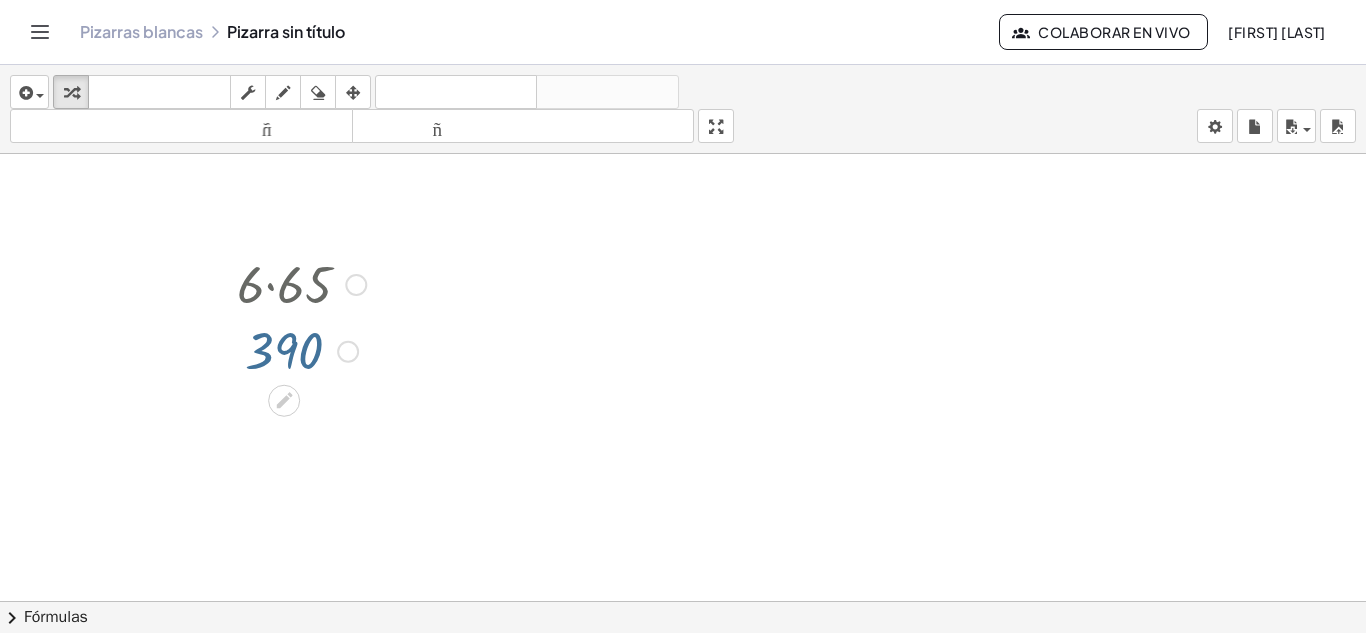drag, startPoint x: 268, startPoint y: 342, endPoint x: 259, endPoint y: 349, distance: 11.401754 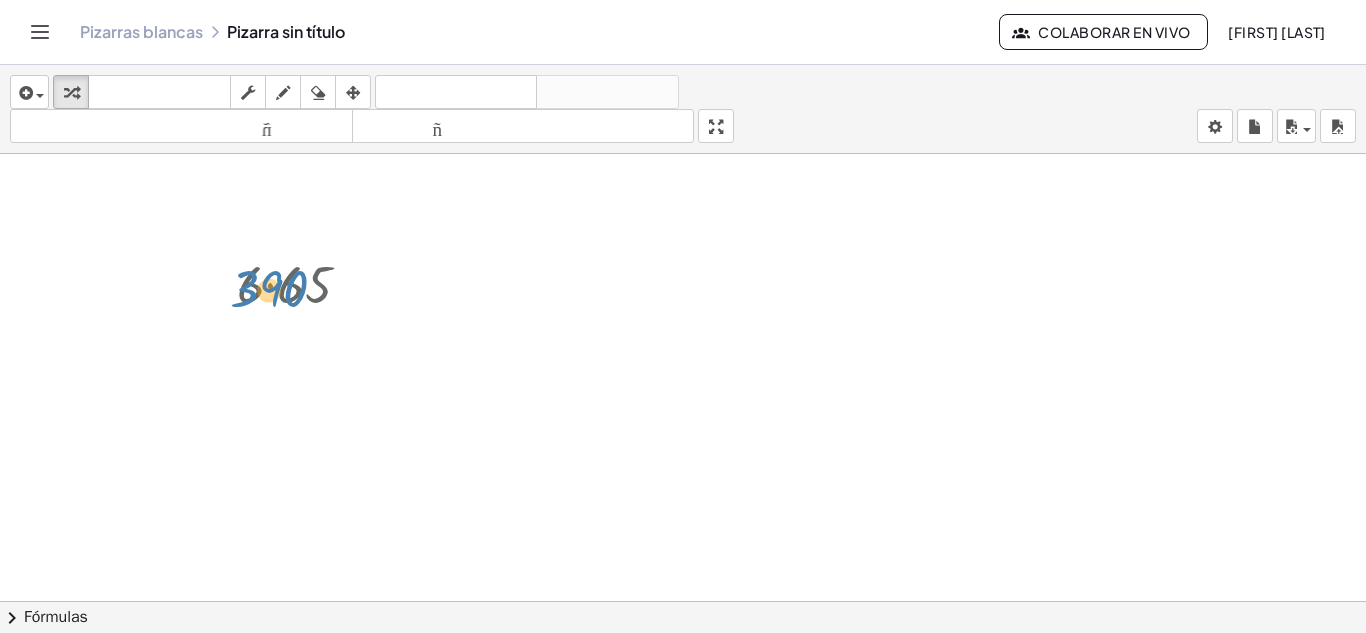 drag, startPoint x: 259, startPoint y: 349, endPoint x: 243, endPoint y: 287, distance: 64.03124 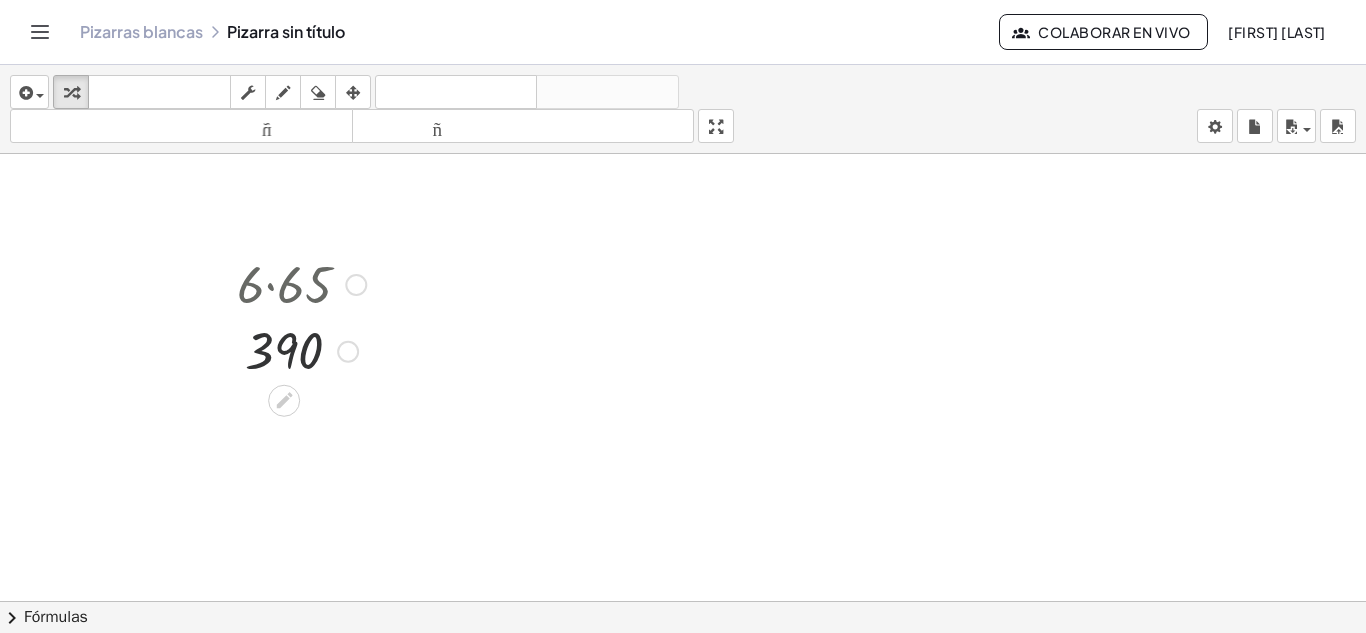 drag, startPoint x: 322, startPoint y: 341, endPoint x: 305, endPoint y: 345, distance: 17.464249 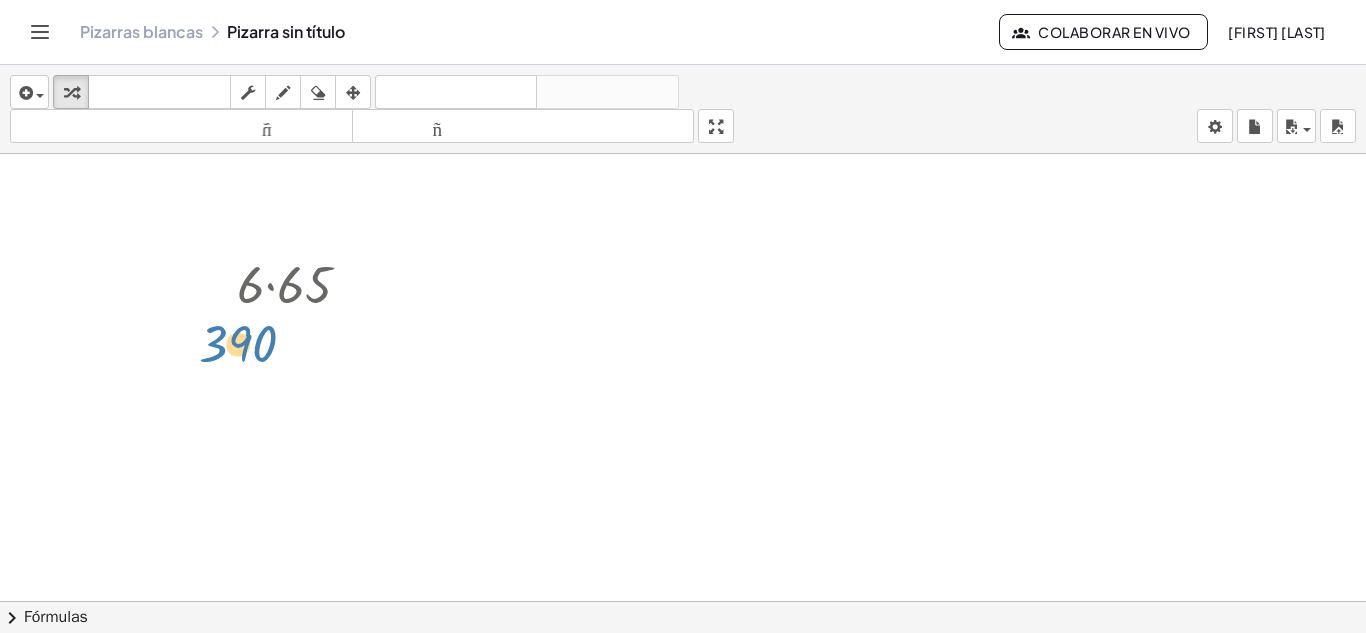 drag, startPoint x: 305, startPoint y: 345, endPoint x: 253, endPoint y: 338, distance: 52.46904 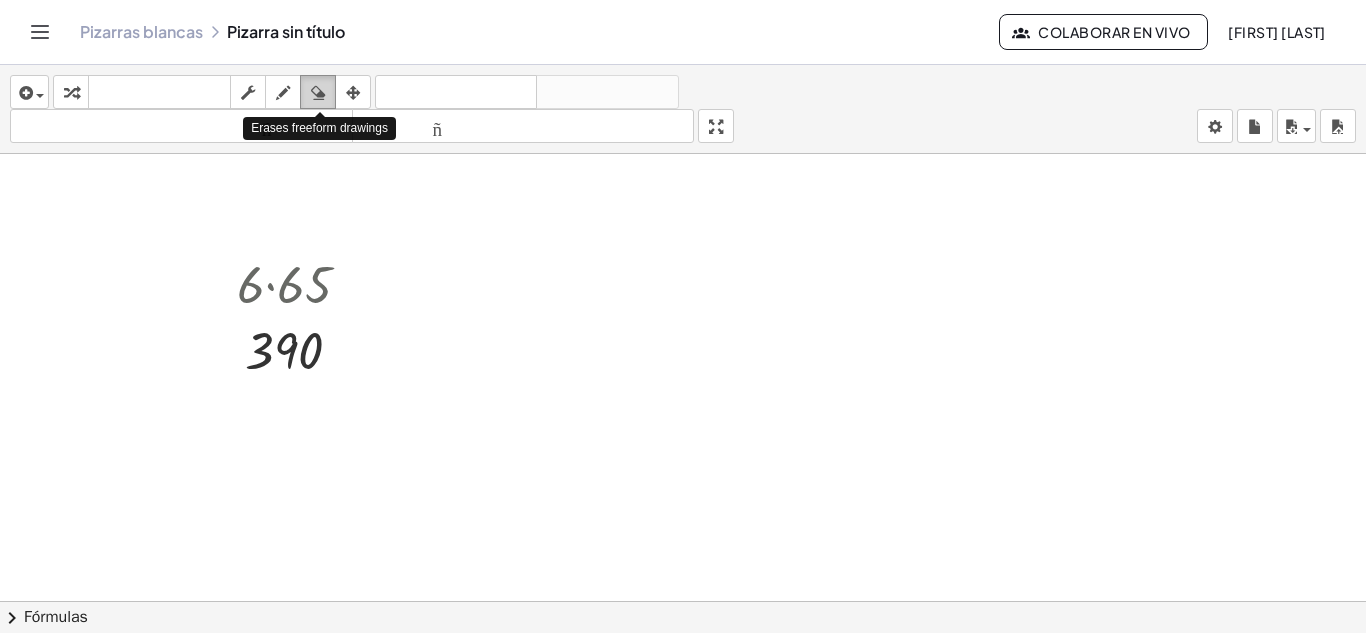 click at bounding box center (318, 93) 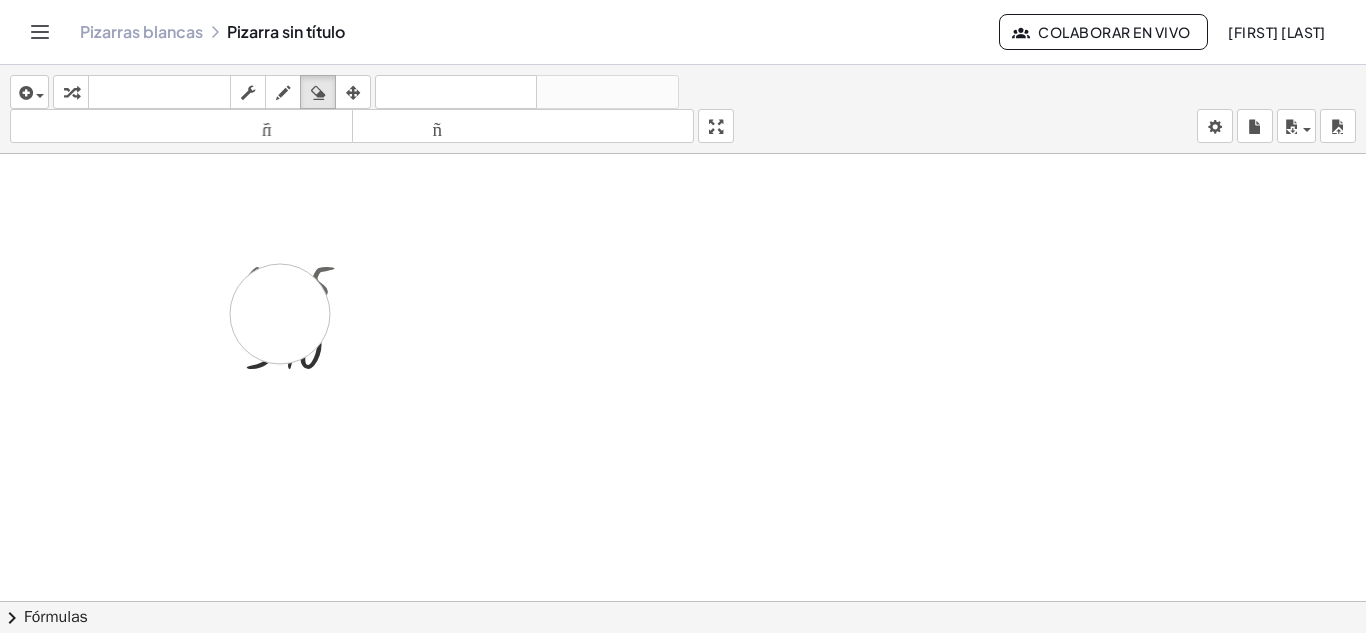 click at bounding box center [683, 680] 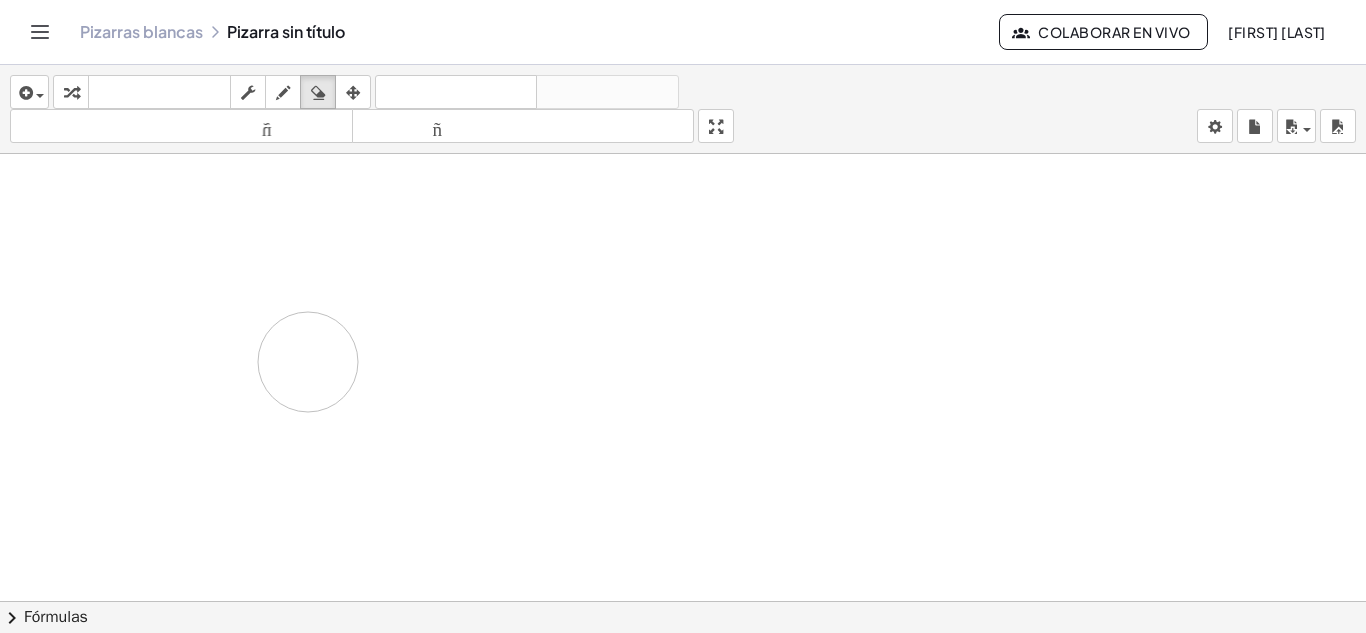 drag, startPoint x: 285, startPoint y: 295, endPoint x: 308, endPoint y: 362, distance: 70.837845 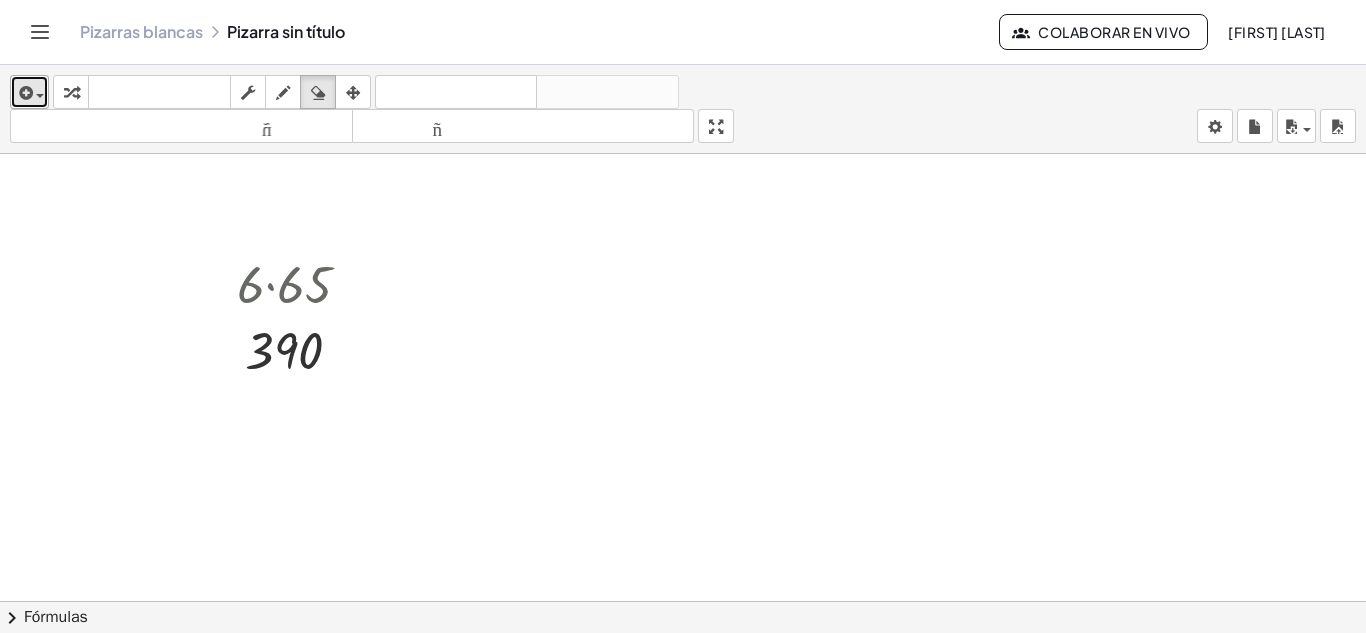 click at bounding box center [24, 93] 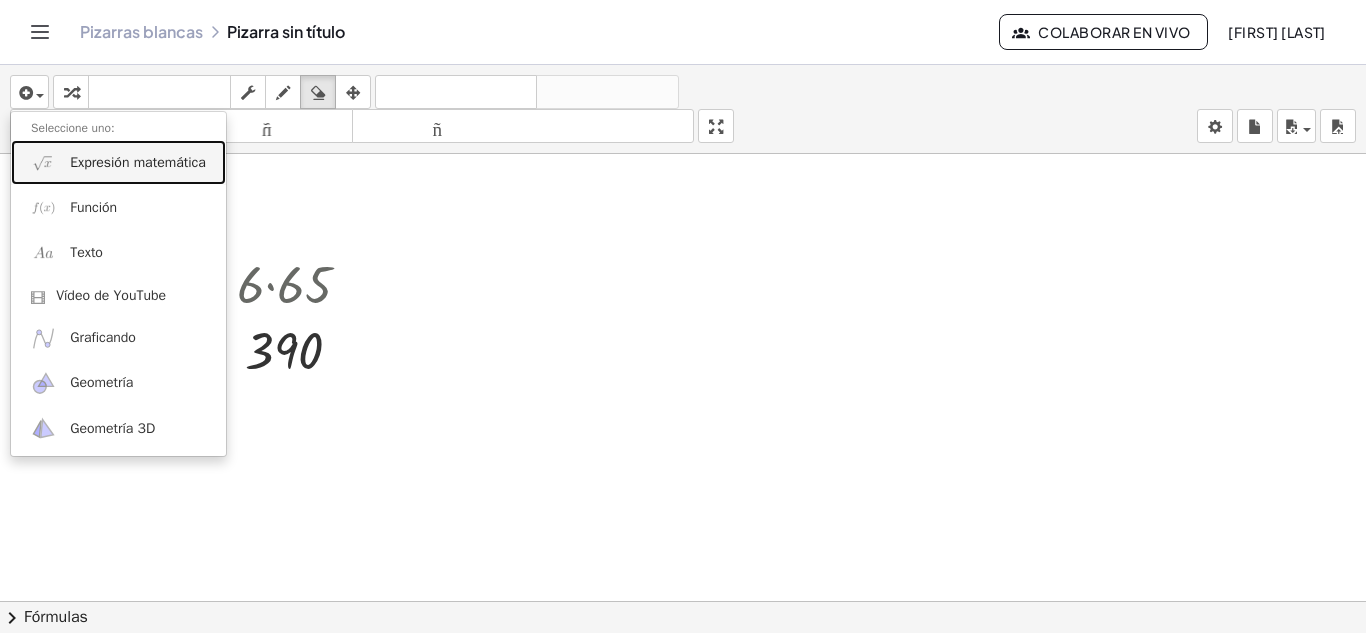 click on "Expresión matemática" at bounding box center [118, 162] 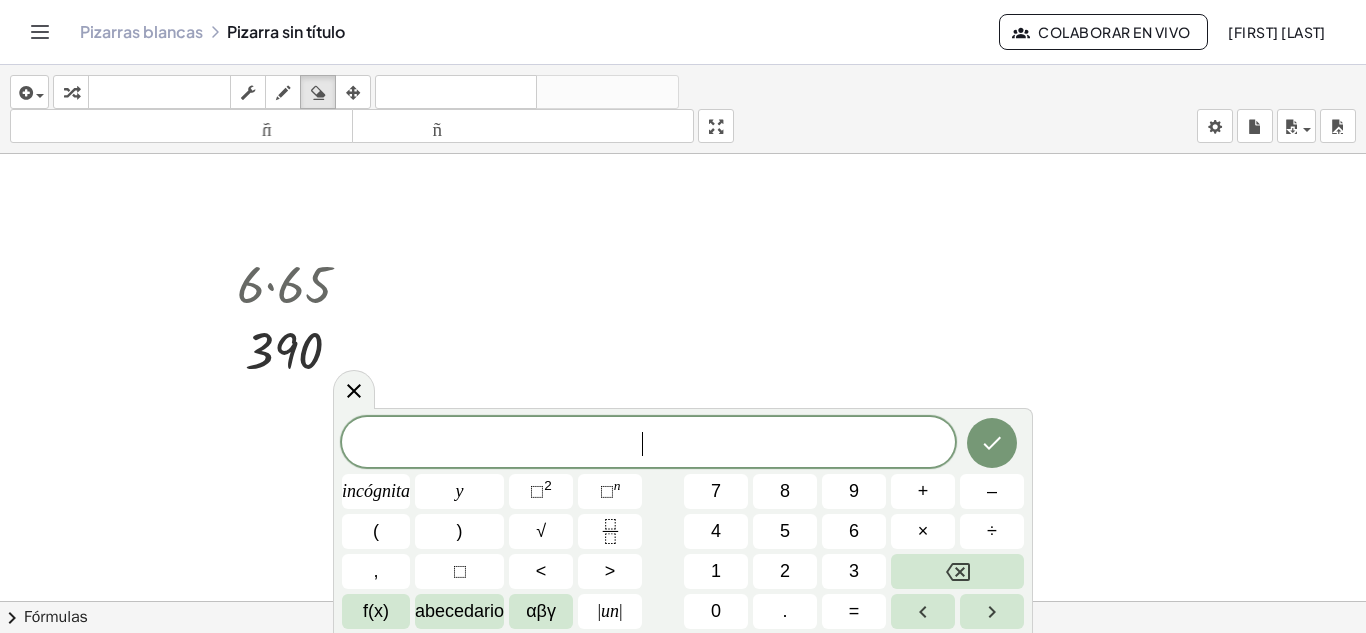 click on "[REDACTED]" 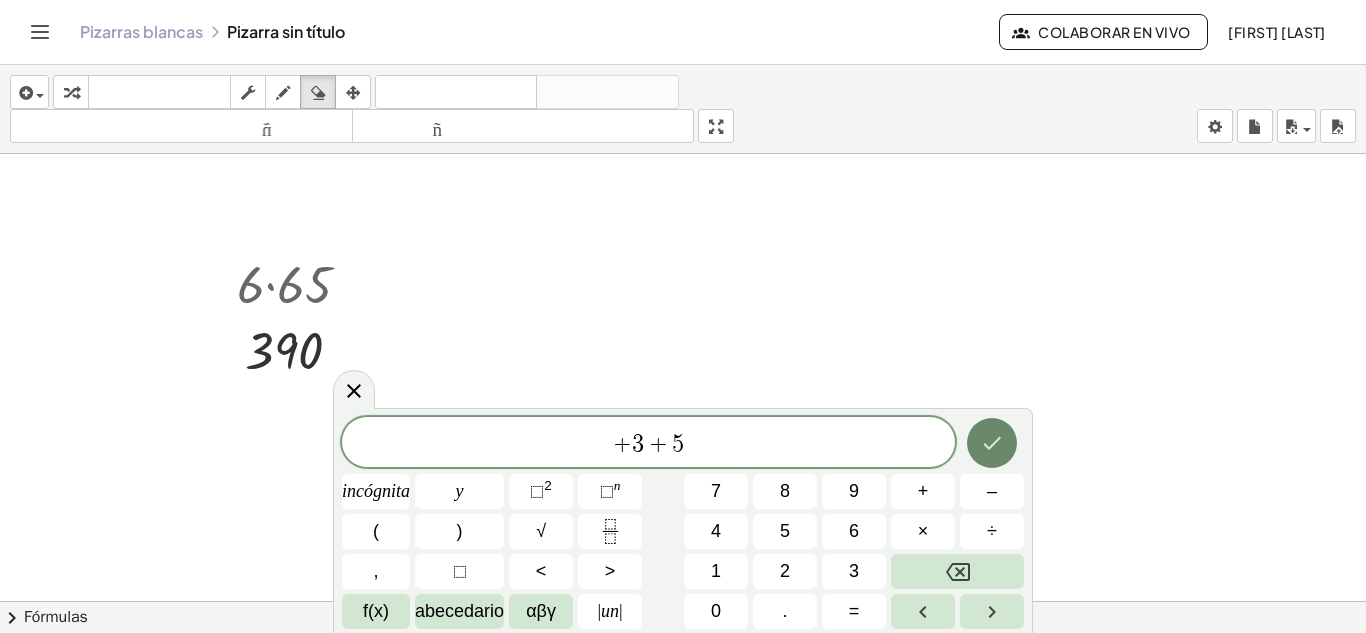 click at bounding box center [992, 443] 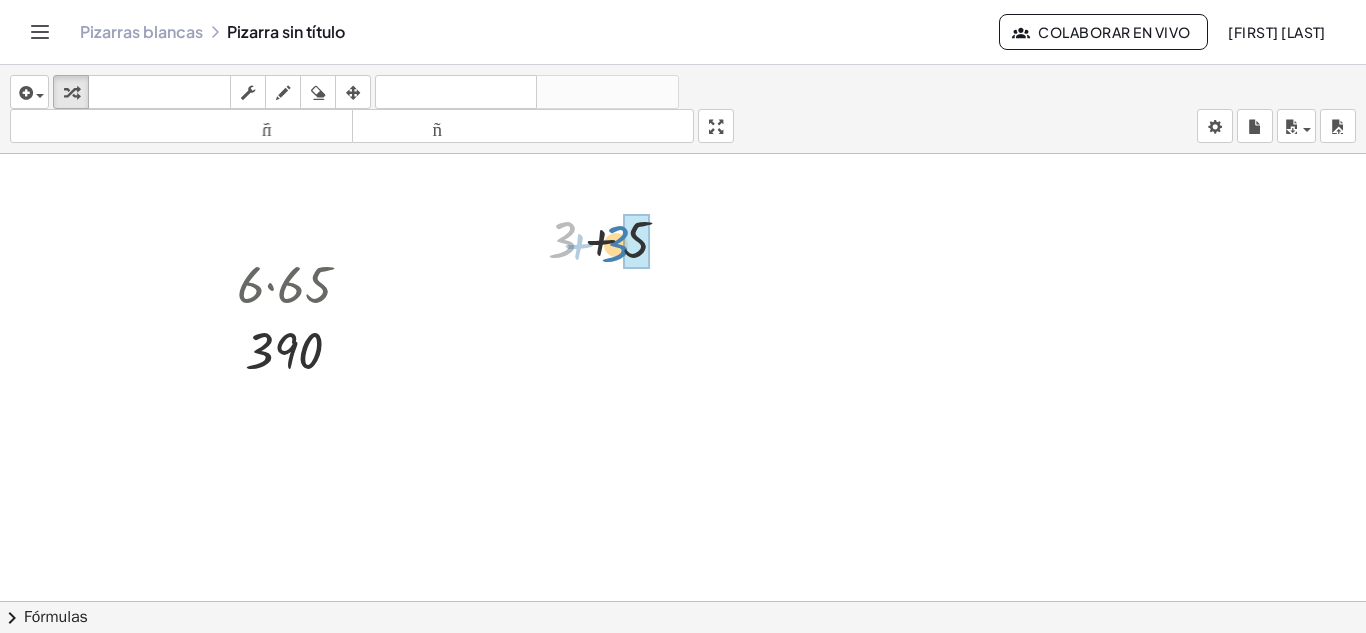 drag, startPoint x: 573, startPoint y: 247, endPoint x: 640, endPoint y: 251, distance: 67.11929 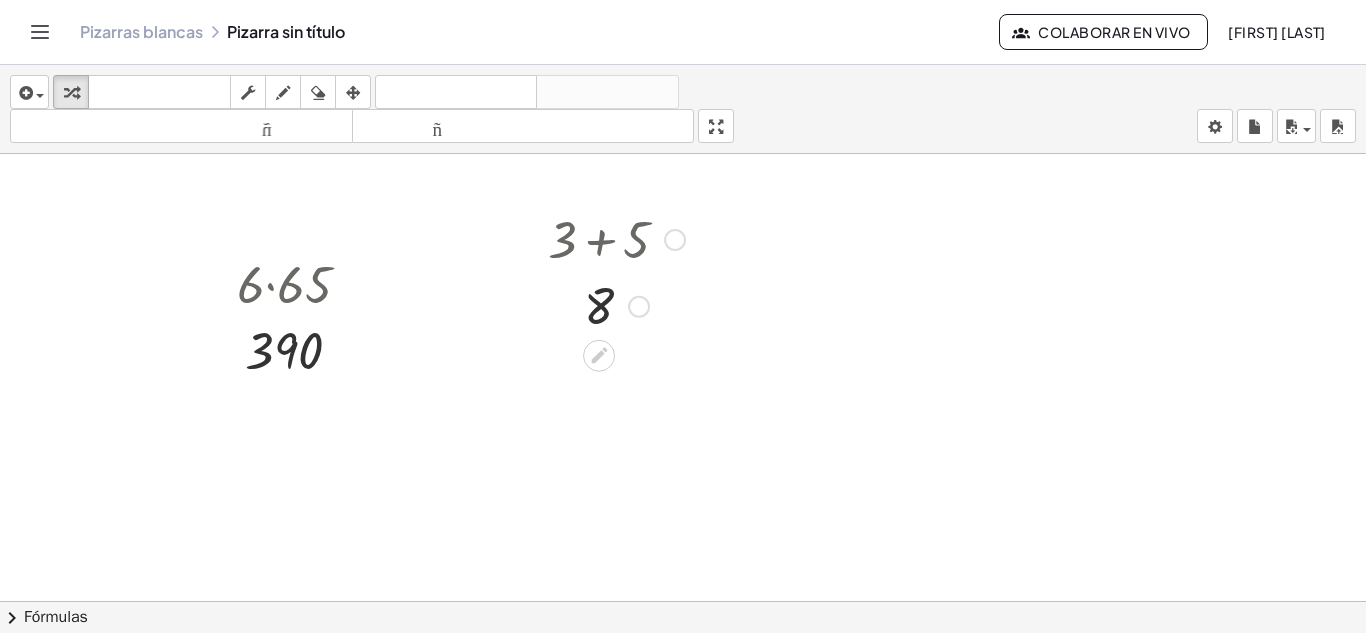 drag, startPoint x: 603, startPoint y: 245, endPoint x: 602, endPoint y: 301, distance: 56.008926 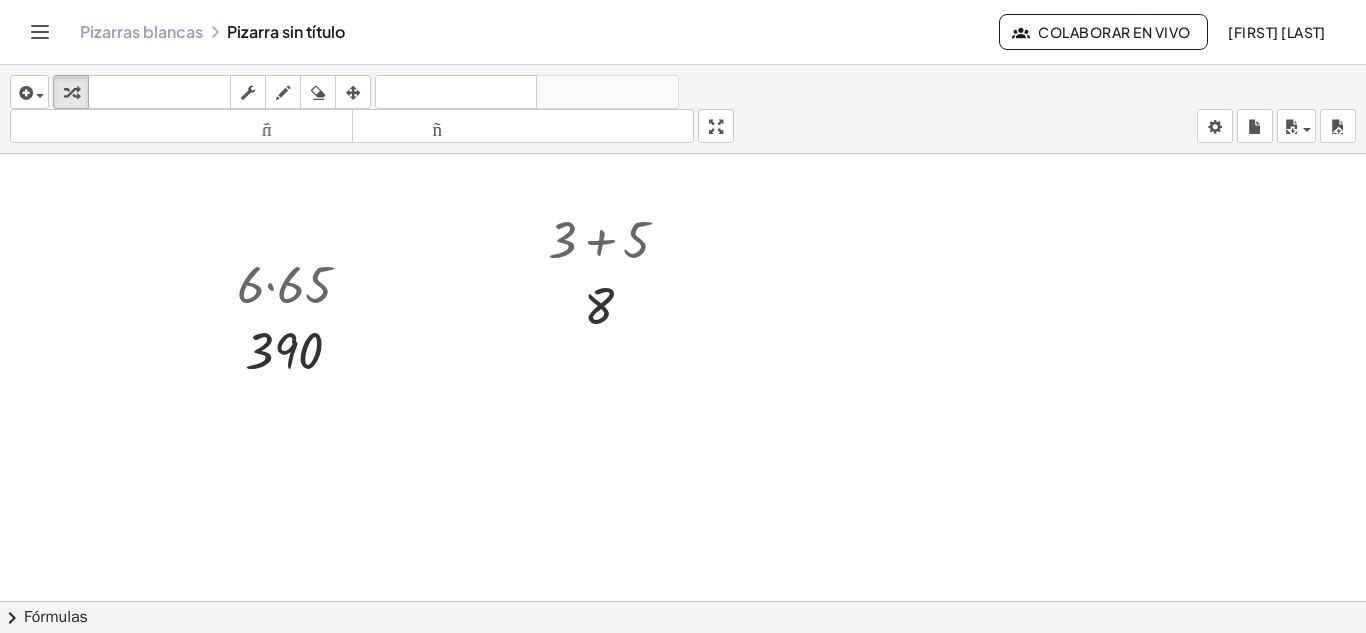 click at bounding box center [683, 680] 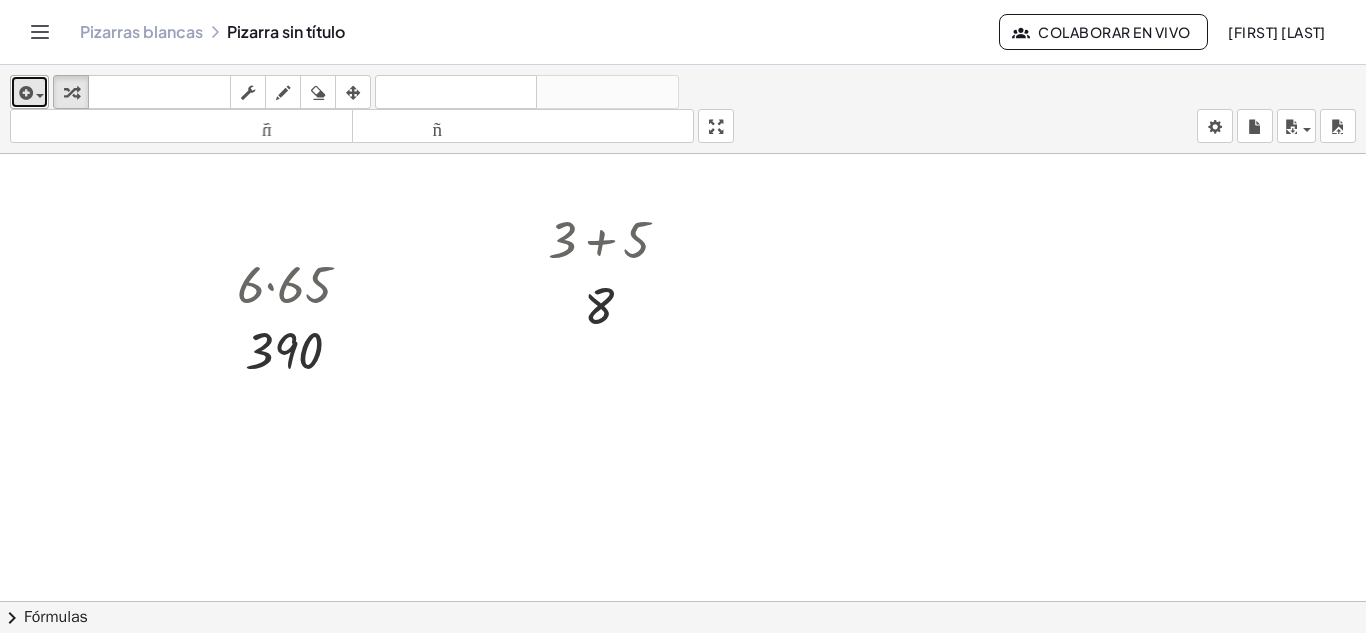 click at bounding box center [24, 93] 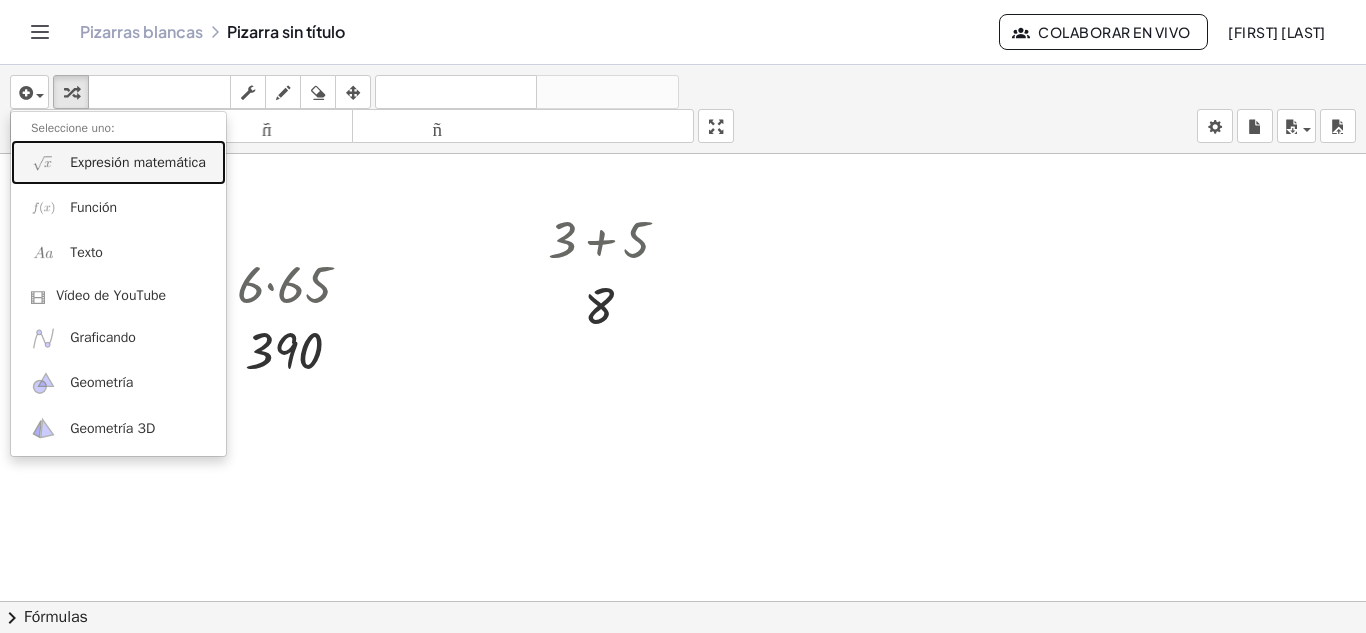 click on "Expresión matemática" at bounding box center (138, 162) 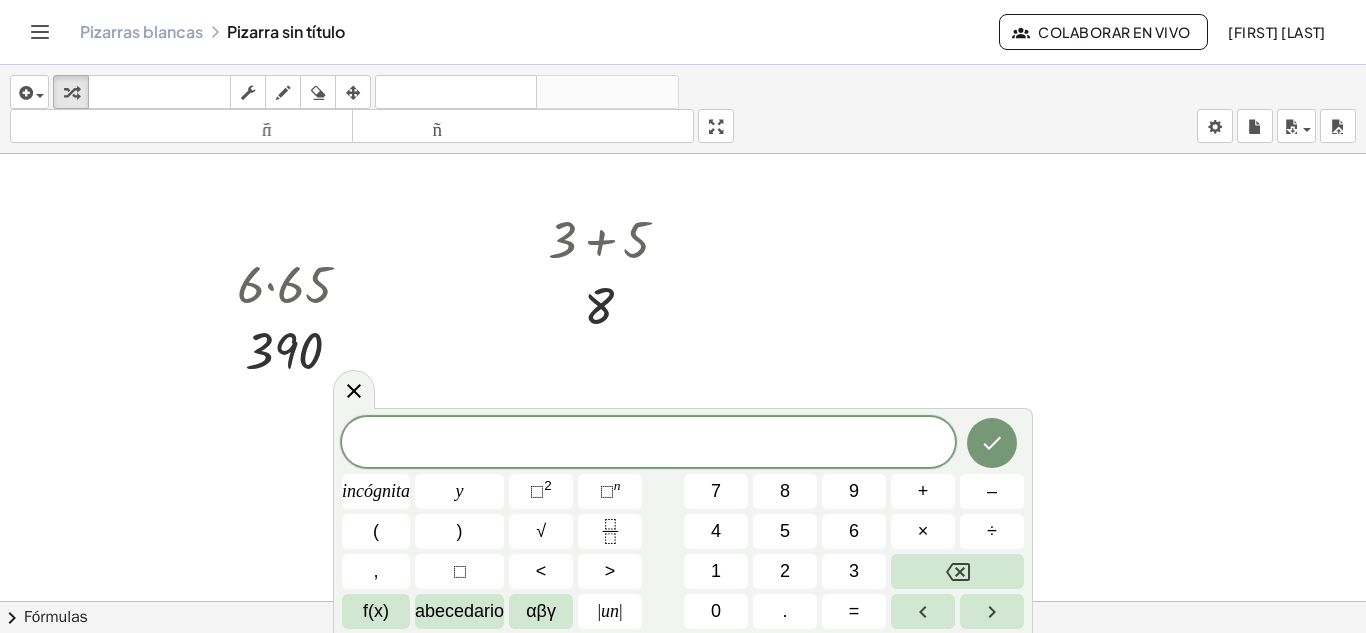 click on "​" at bounding box center (648, 444) 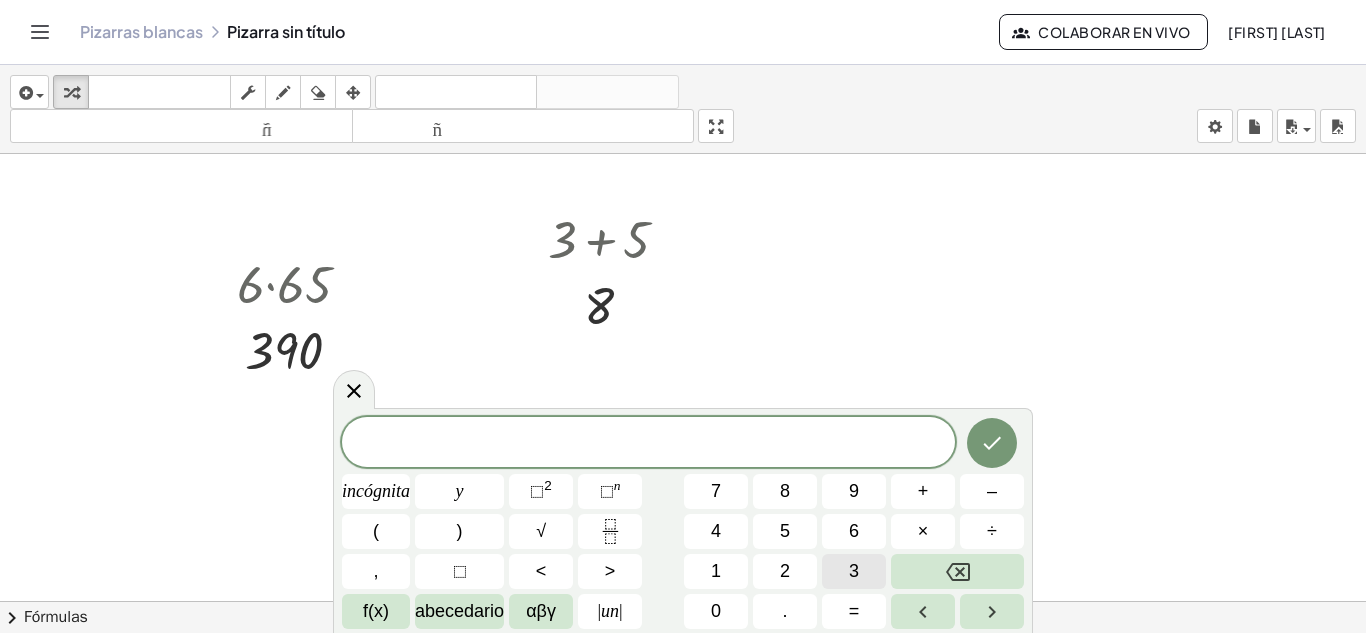 click on "3" at bounding box center (854, 571) 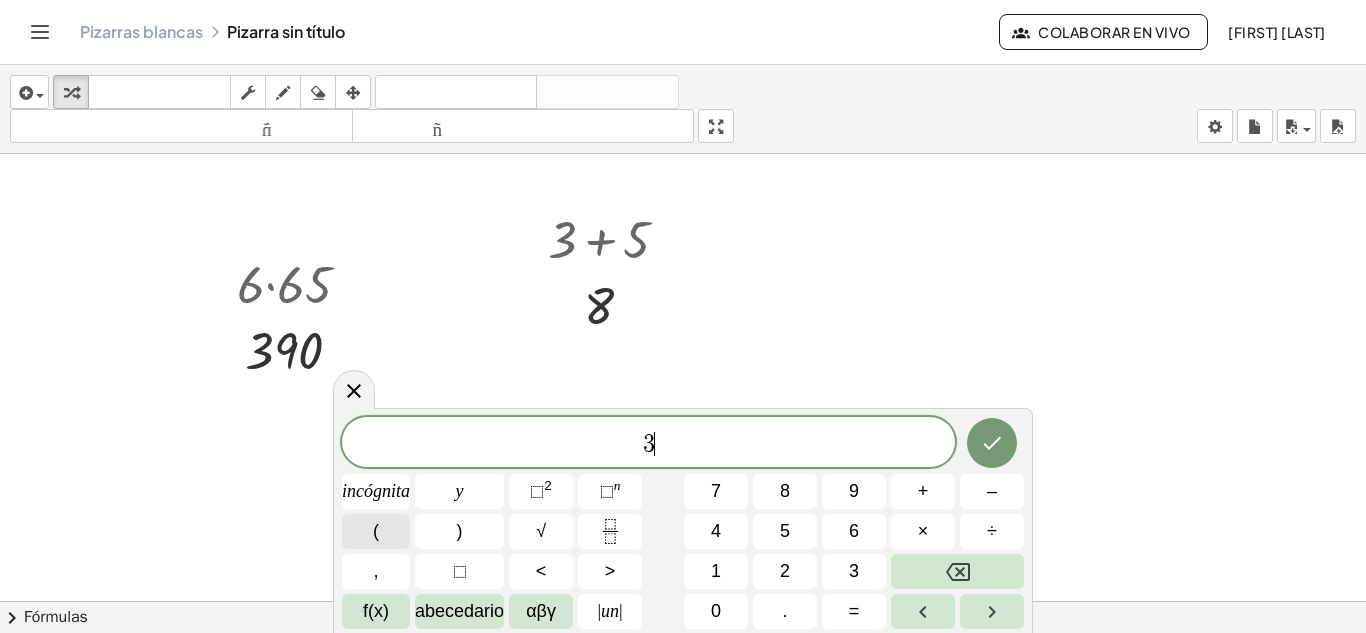 click on "(" at bounding box center (376, 531) 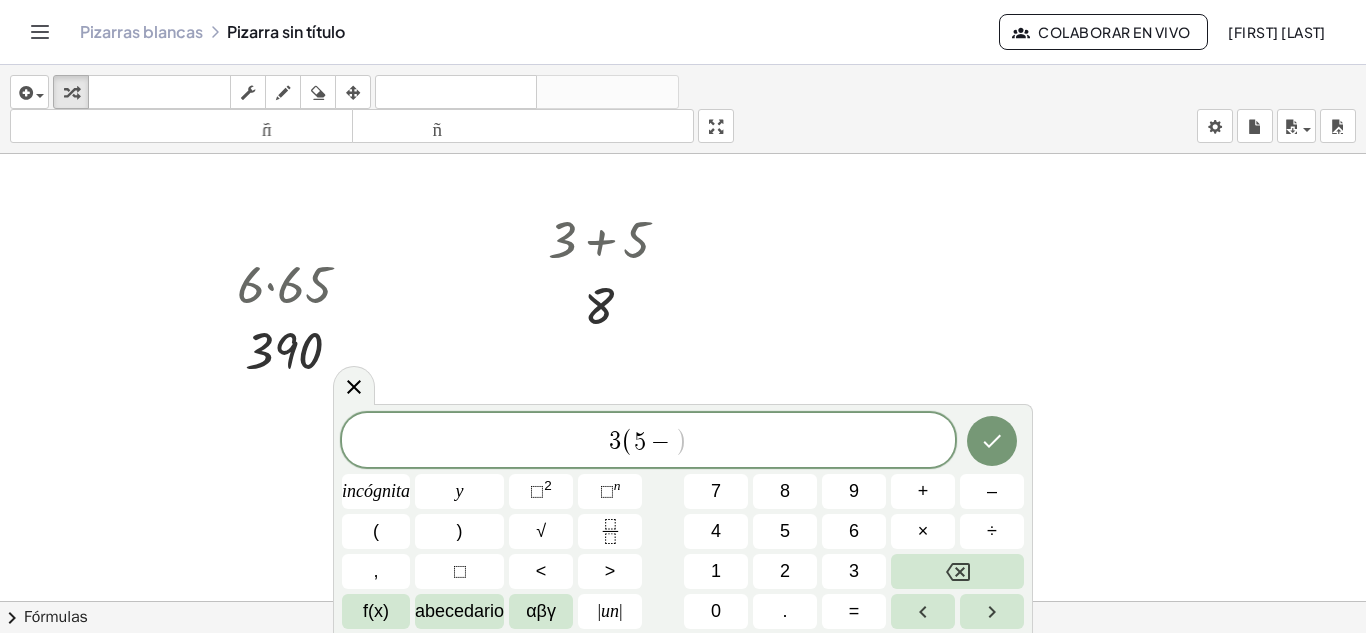 click on "[NUMBER] ( [NUMBER] − ​ ) [REDACTED]" at bounding box center (683, 521) 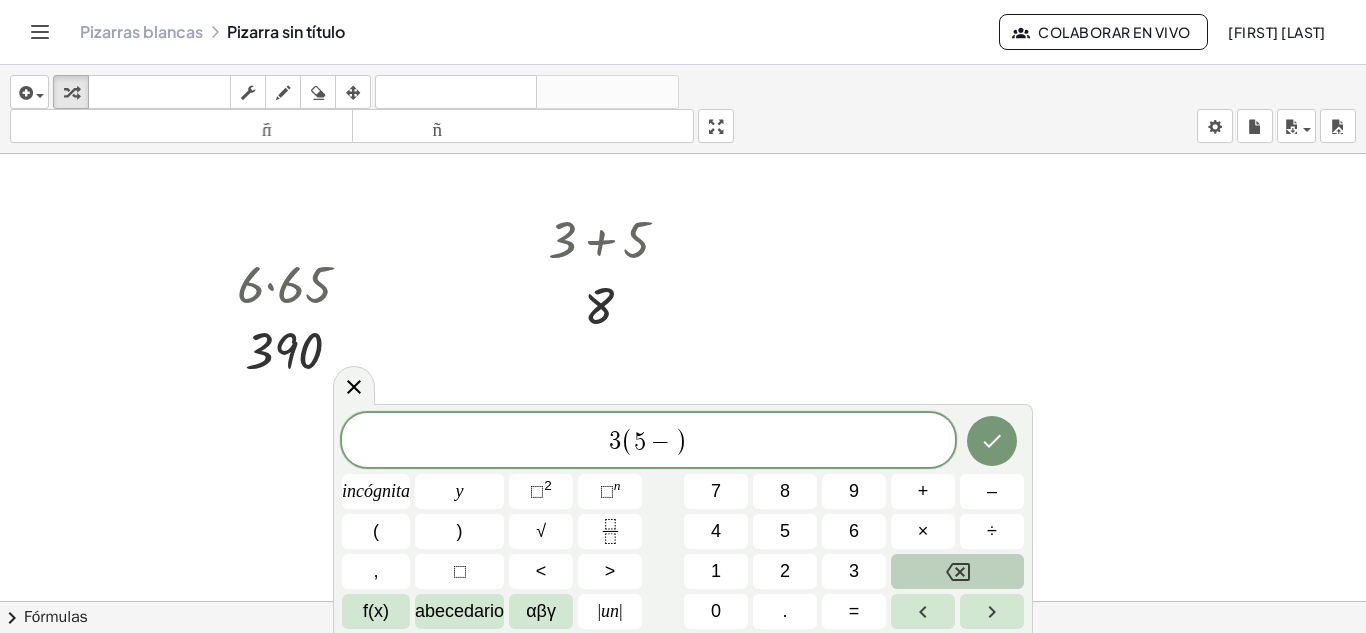 click 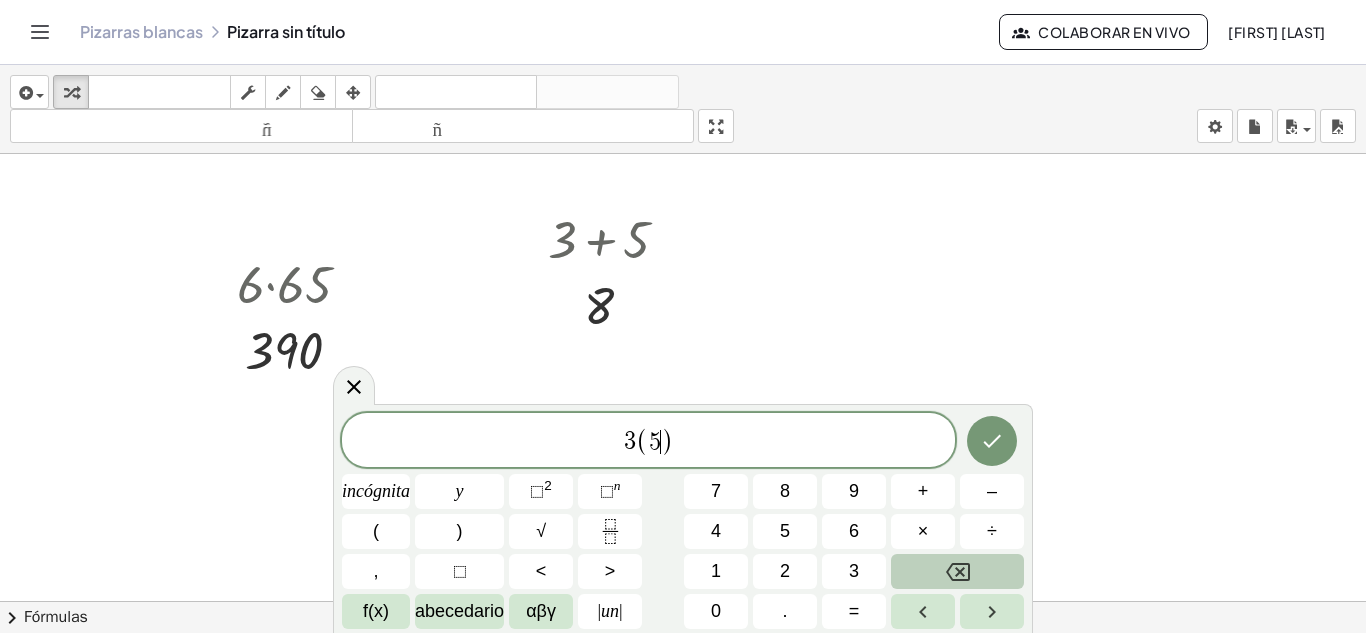 click 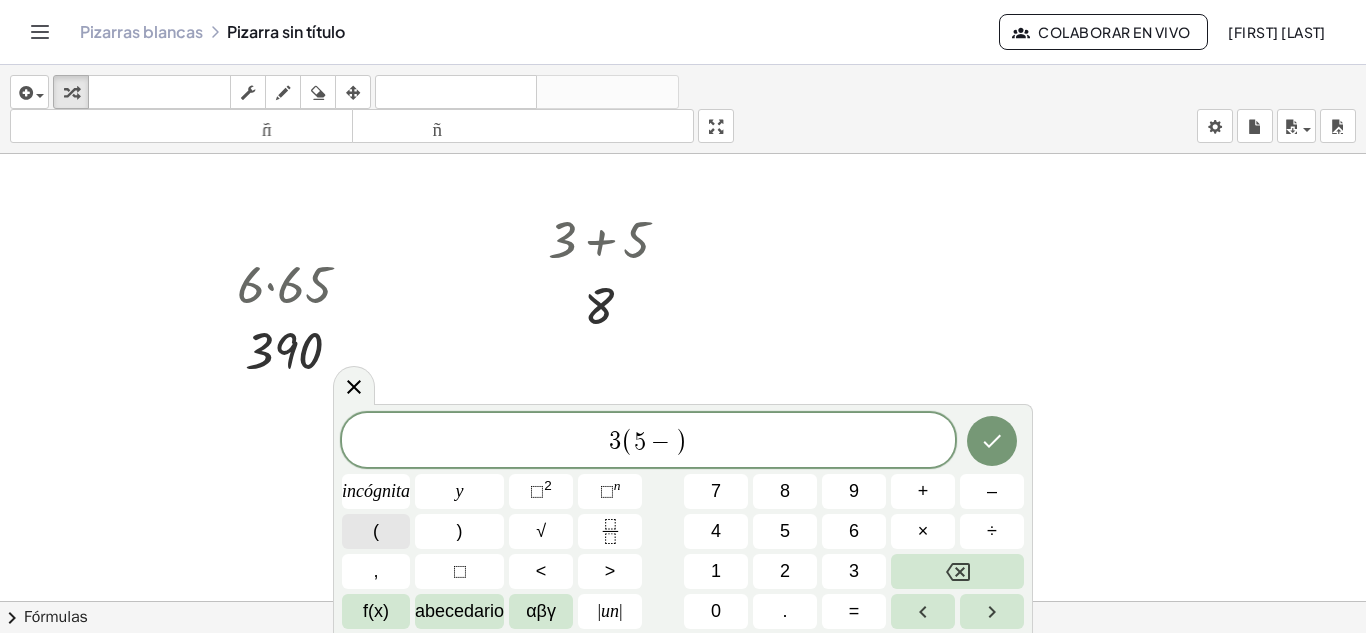 click on "(" at bounding box center [376, 531] 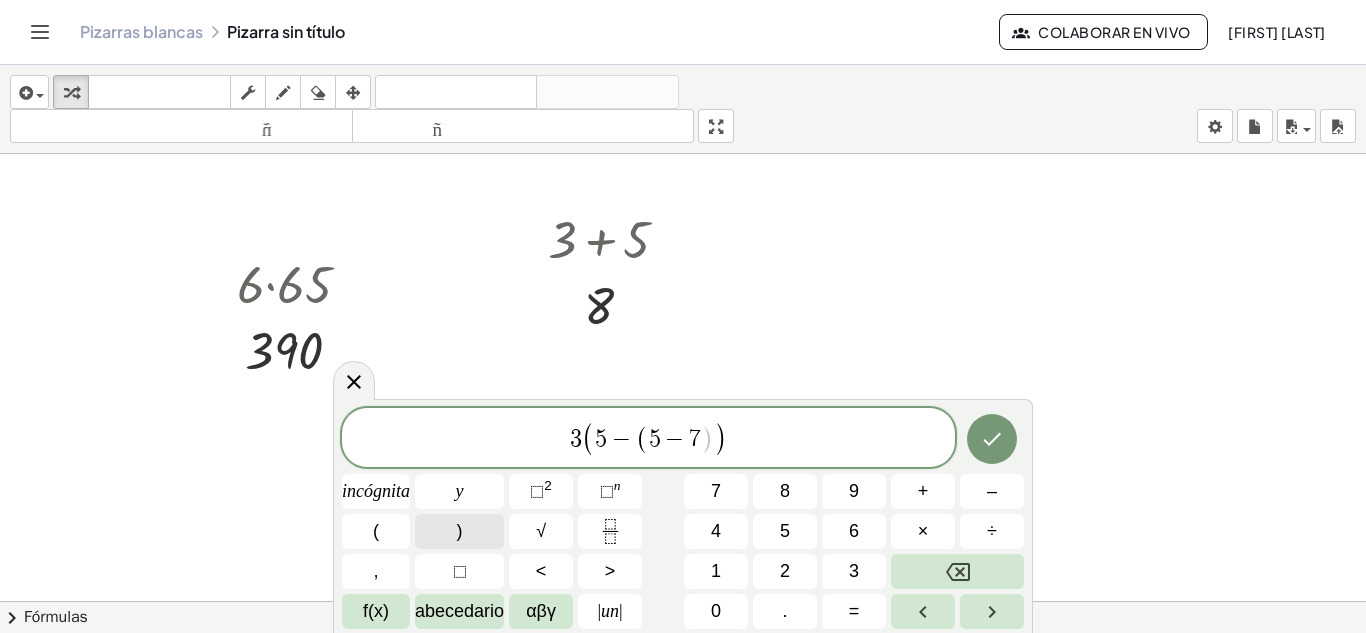 click on ")" at bounding box center (459, 531) 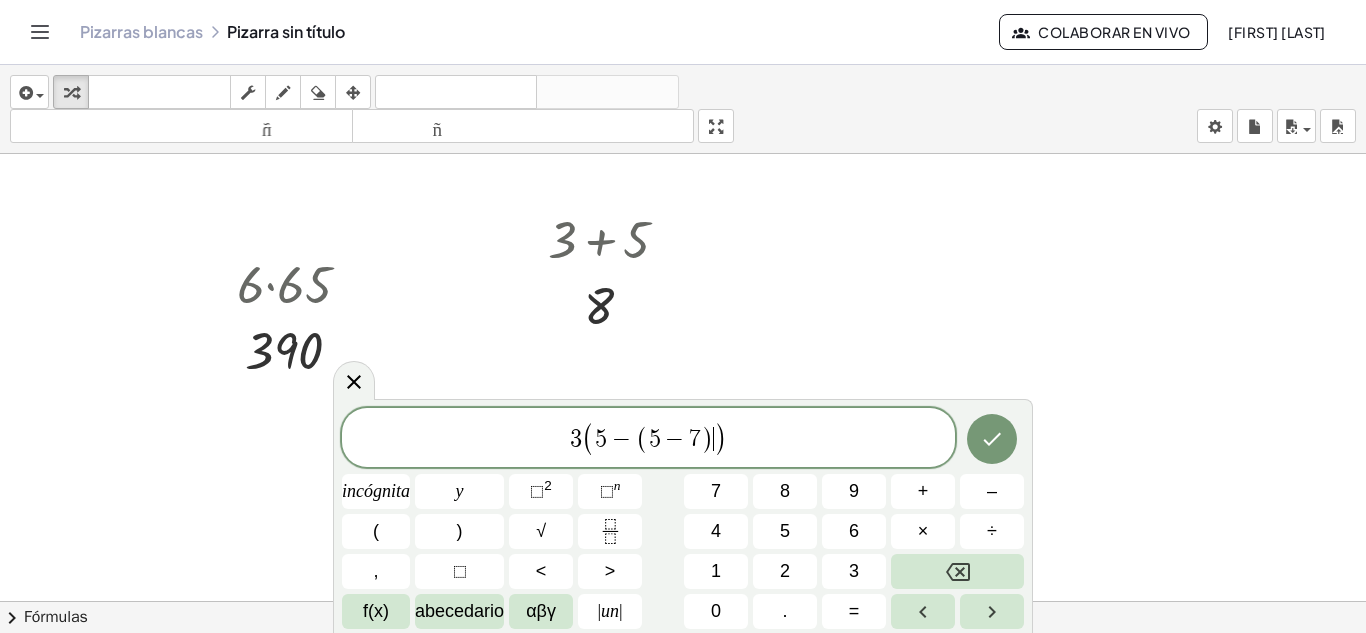 click on "[NUMBER] ( [NUMBER] − ( [NUMBER] − [NUMBER] ) ​ )" at bounding box center (648, 439) 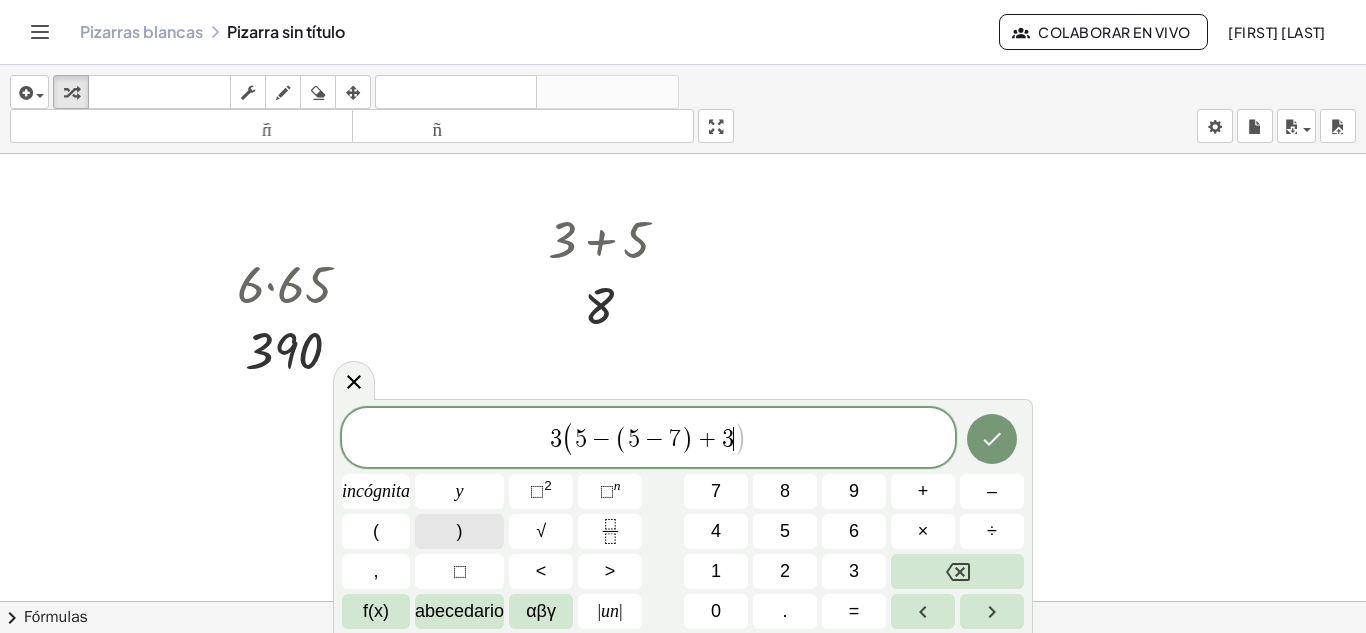 click on ")" at bounding box center [459, 531] 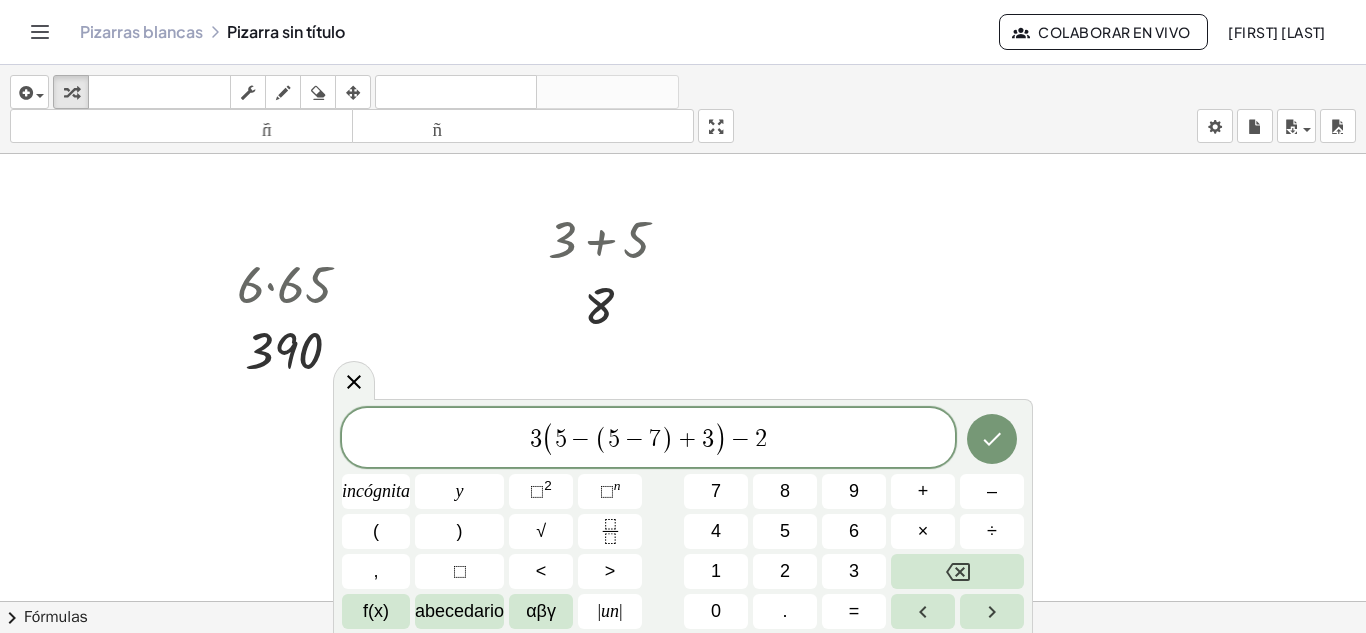 click 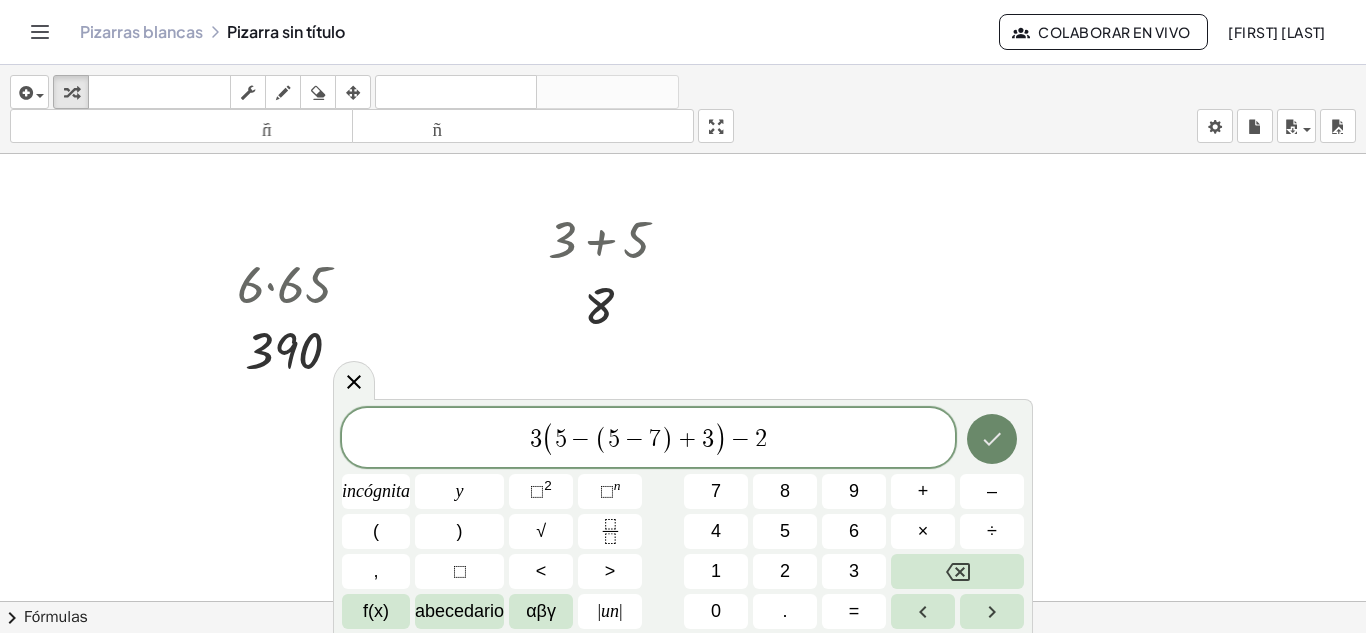 click 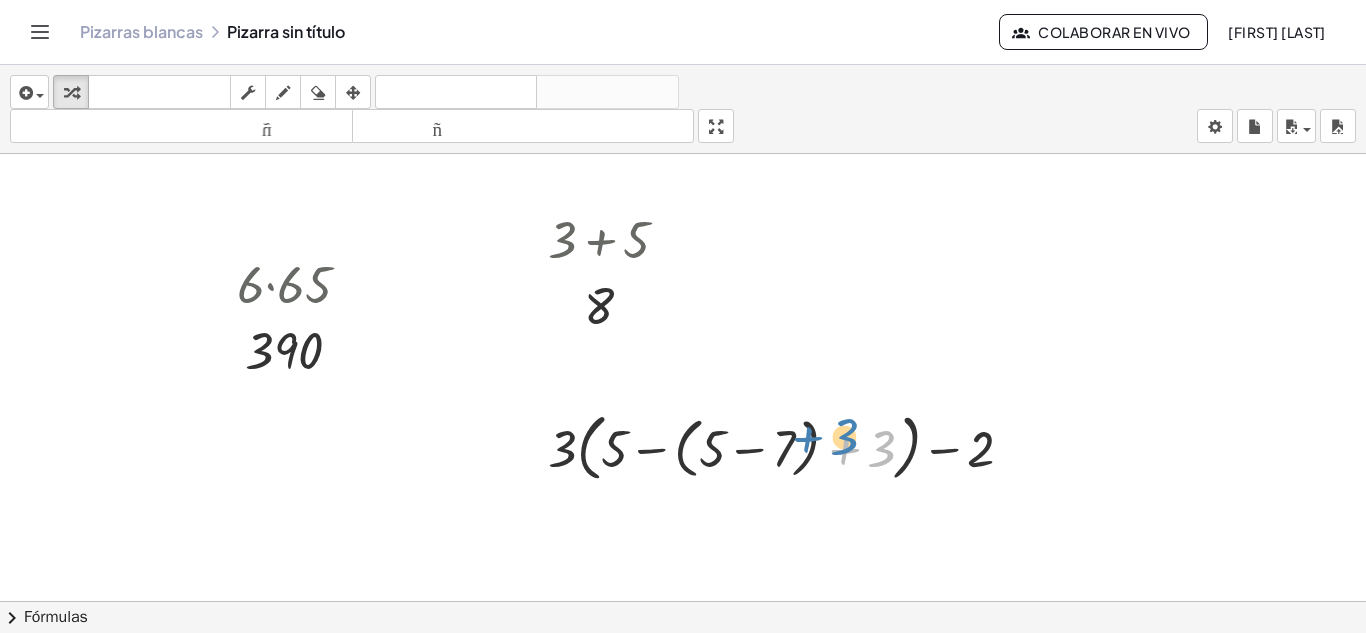 drag, startPoint x: 838, startPoint y: 440, endPoint x: 845, endPoint y: 428, distance: 13.892444 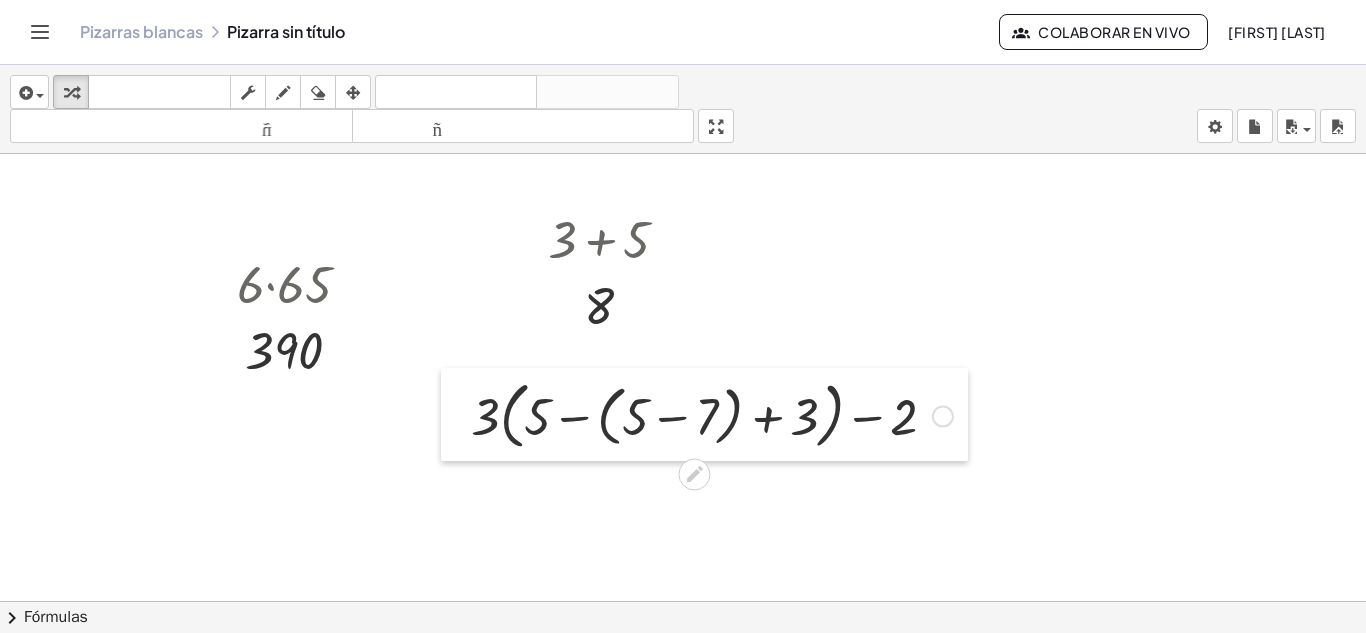 drag, startPoint x: 526, startPoint y: 450, endPoint x: 449, endPoint y: 418, distance: 83.38465 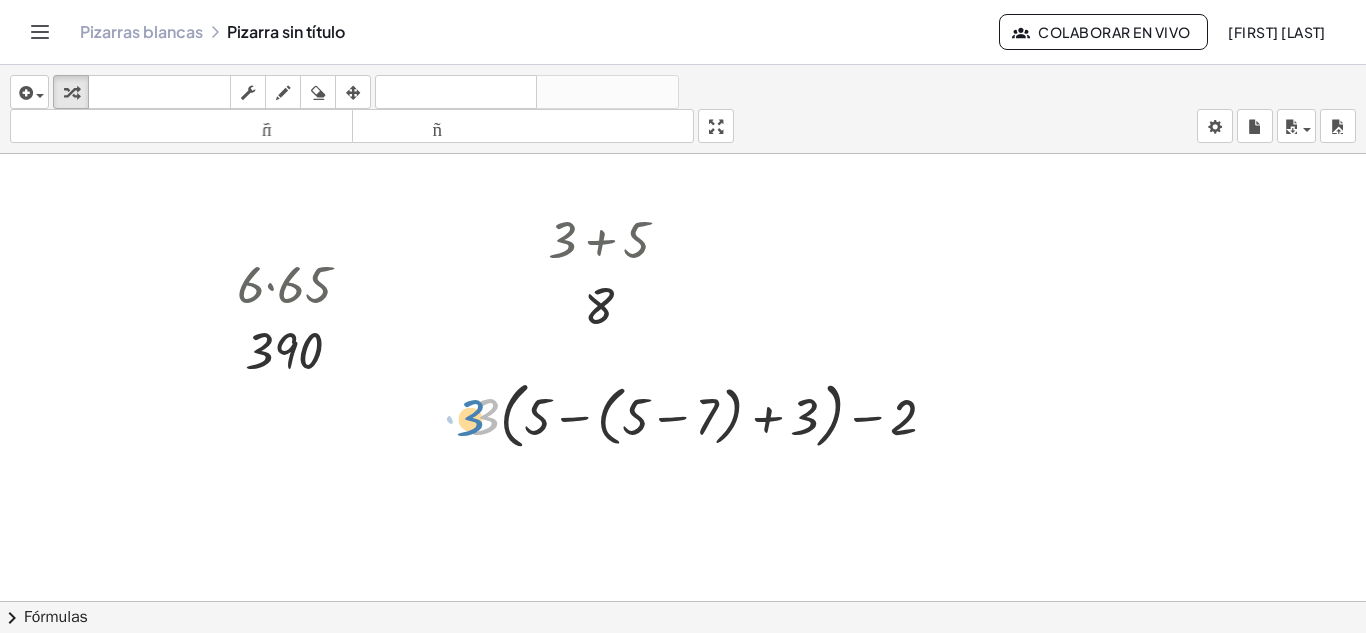 drag, startPoint x: 483, startPoint y: 419, endPoint x: 471, endPoint y: 419, distance: 12 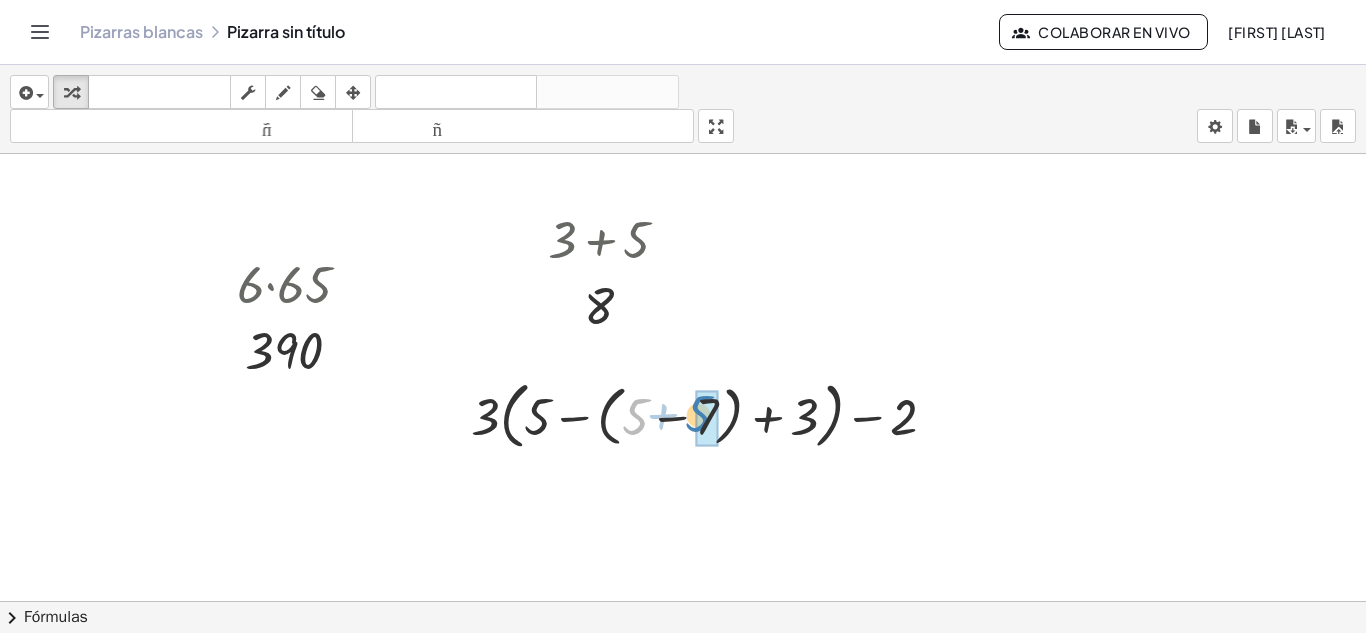 drag, startPoint x: 624, startPoint y: 424, endPoint x: 688, endPoint y: 421, distance: 64.070274 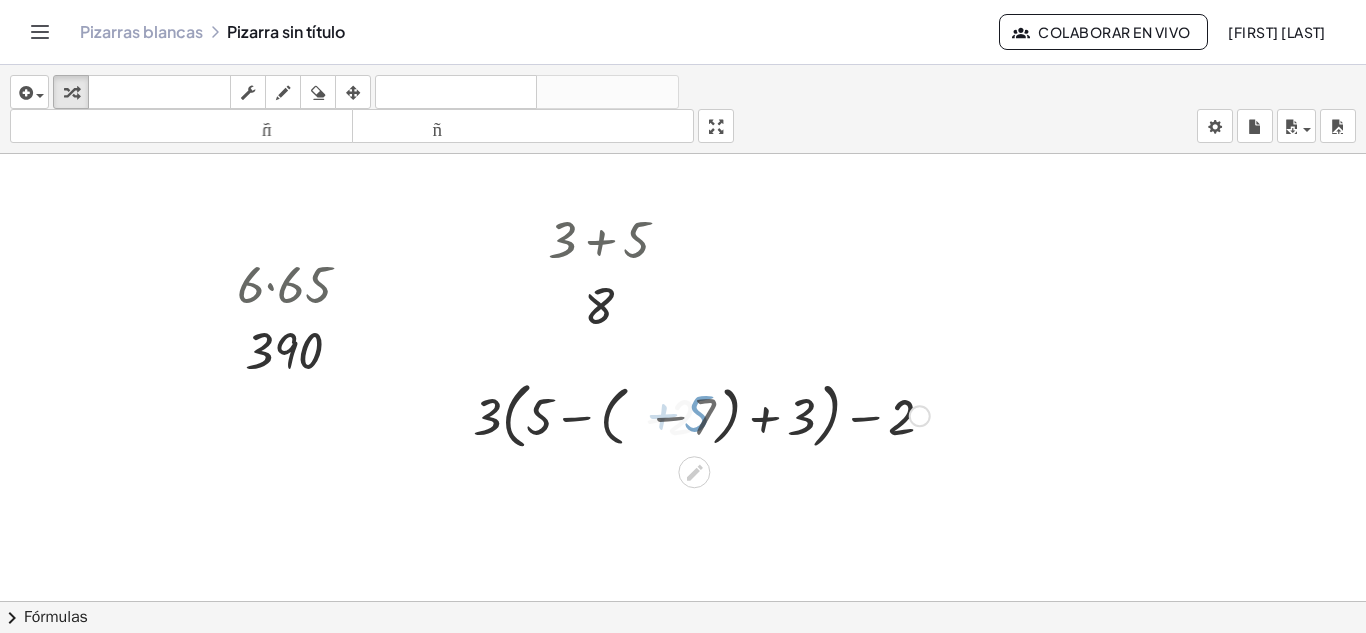 click at bounding box center [712, 414] 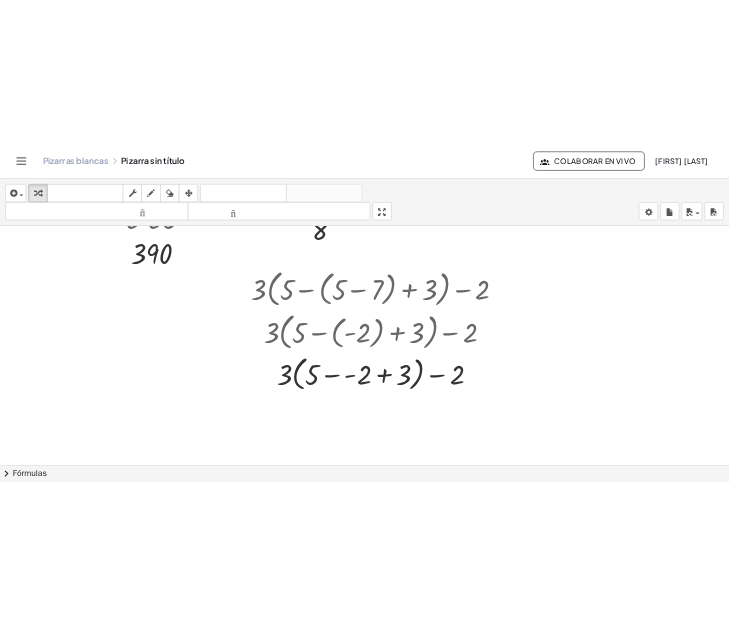 scroll, scrollTop: 146, scrollLeft: 0, axis: vertical 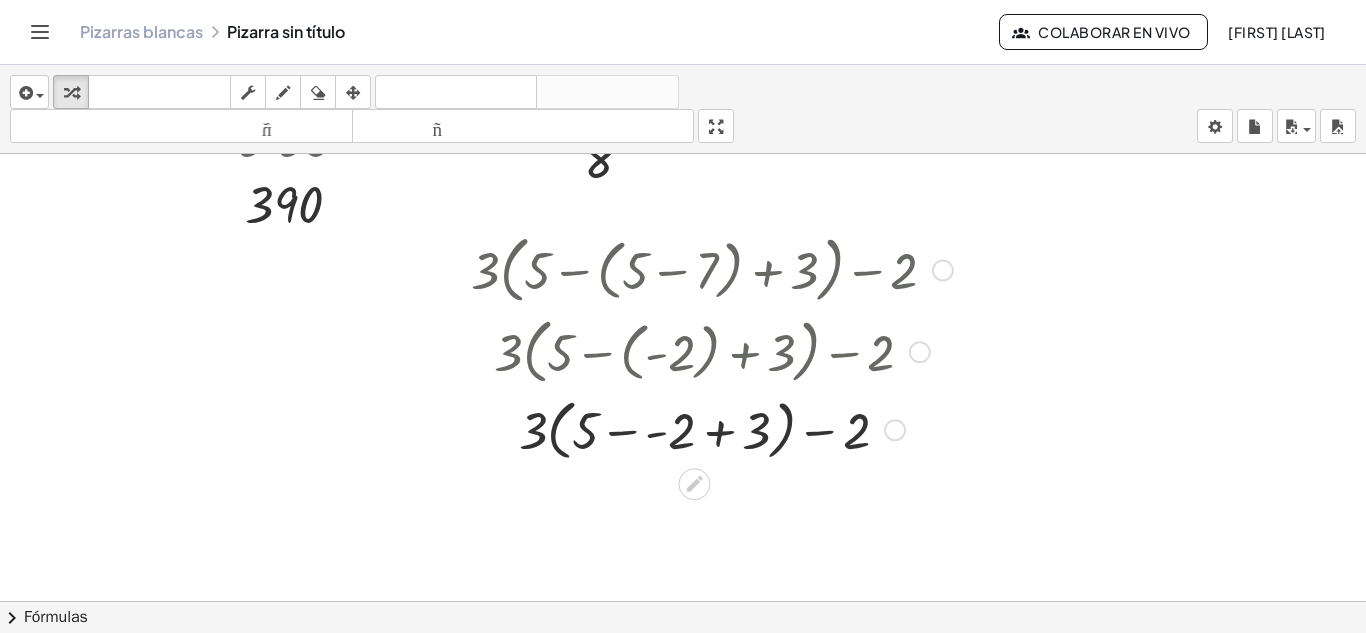 click at bounding box center (712, 429) 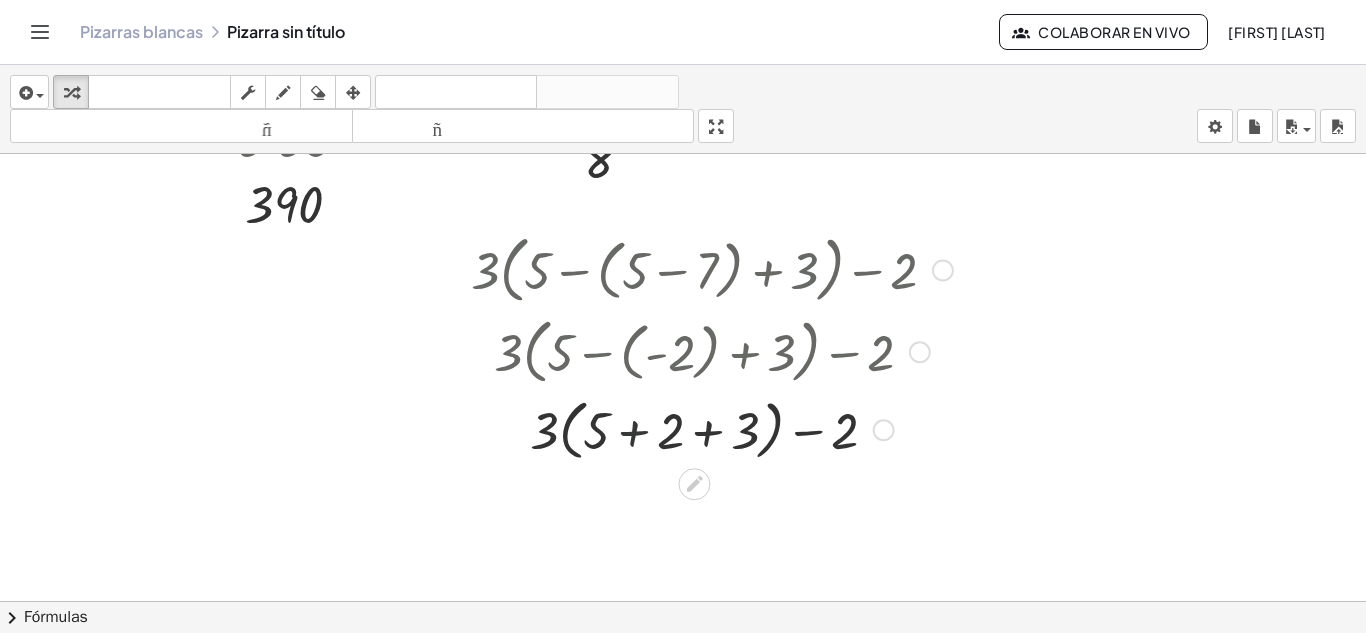 click at bounding box center (712, 429) 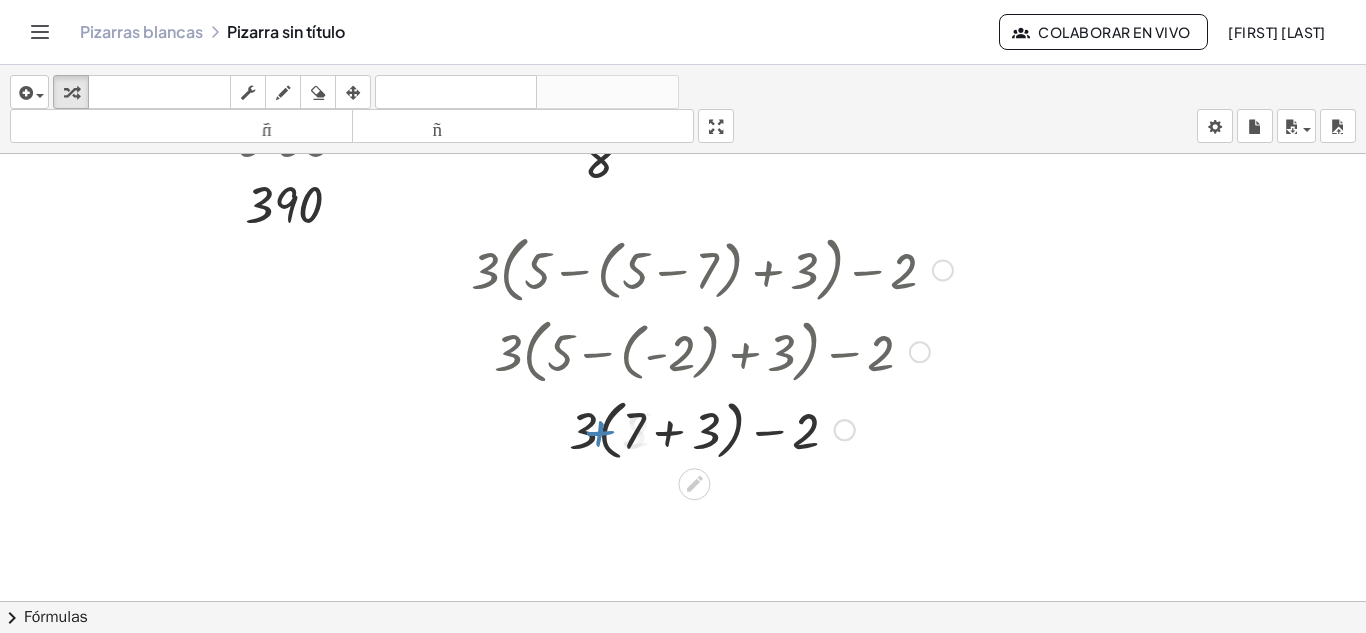 click on "+ · [NUMBER] · ( + [NUMBER] − ( + [NUMBER] − [NUMBER] ) + [NUMBER] ) − [NUMBER] + · [NUMBER] · ( + [NUMBER] − ( - [NUMBER] ) + [NUMBER] ) − [NUMBER] + · [NUMBER] · ( + [NUMBER] − + [NUMBER] ) − [NUMBER] - [NUMBER] + [NUMBER] + · [NUMBER] · ( + [NUMBER] − - [NUMBER] + [NUMBER] ) − [NUMBER] + · [NUMBER] · ( + [NUMBER] + [NUMBER] + [NUMBER] ) − [NUMBER]" at bounding box center [694, 271] 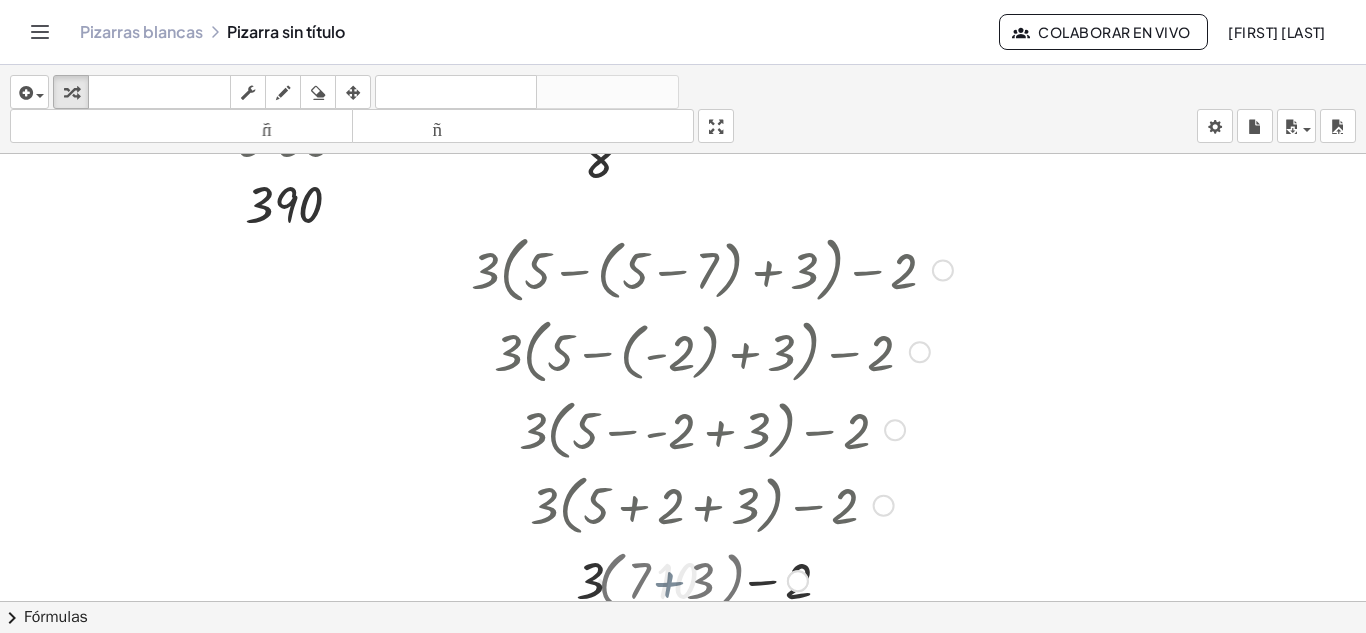 click at bounding box center [712, 429] 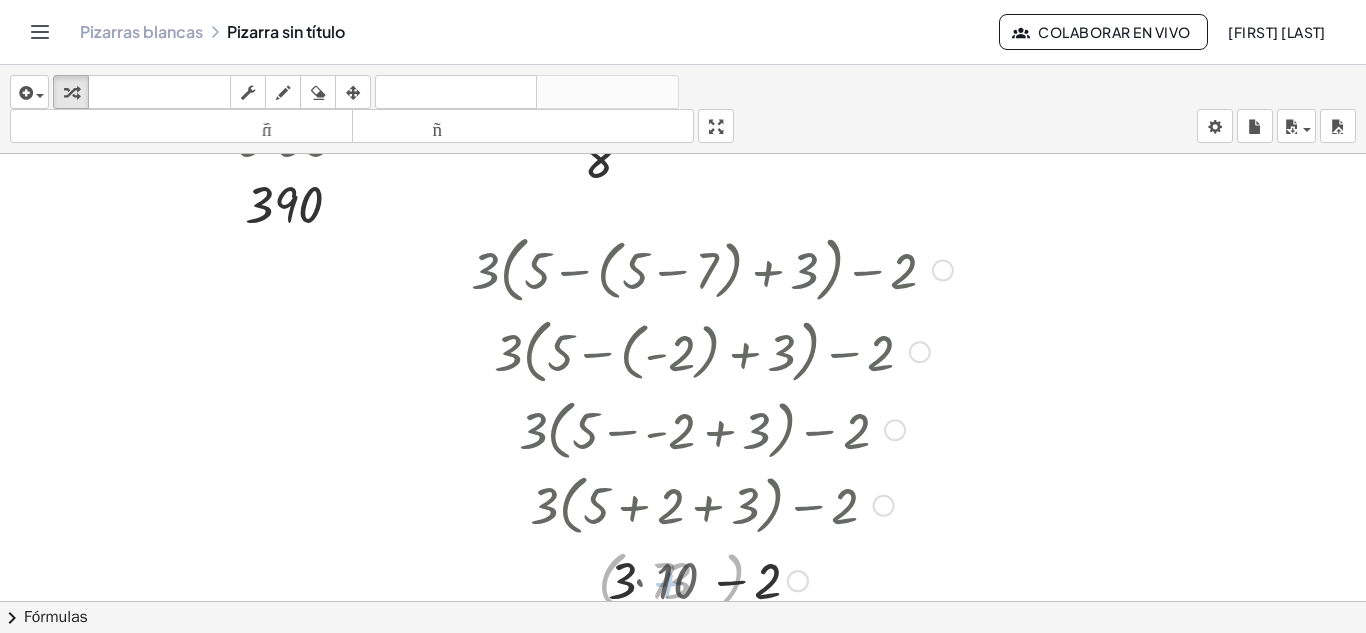 click at bounding box center (712, 429) 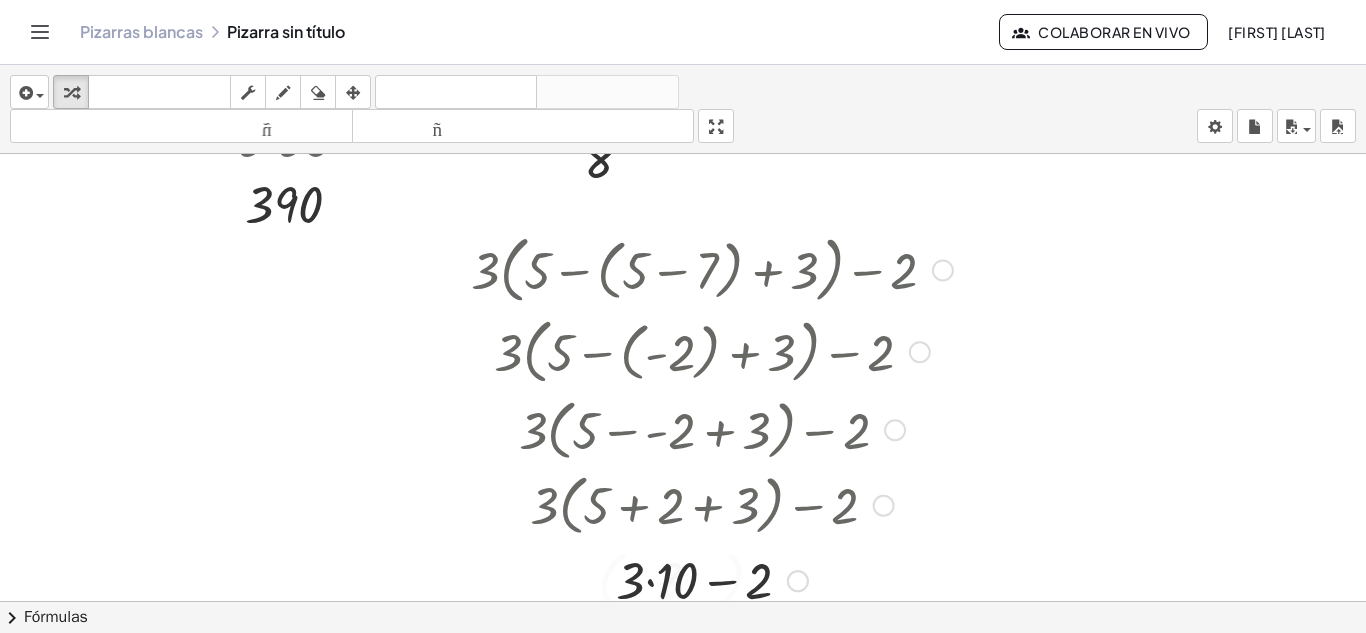 click at bounding box center [712, 429] 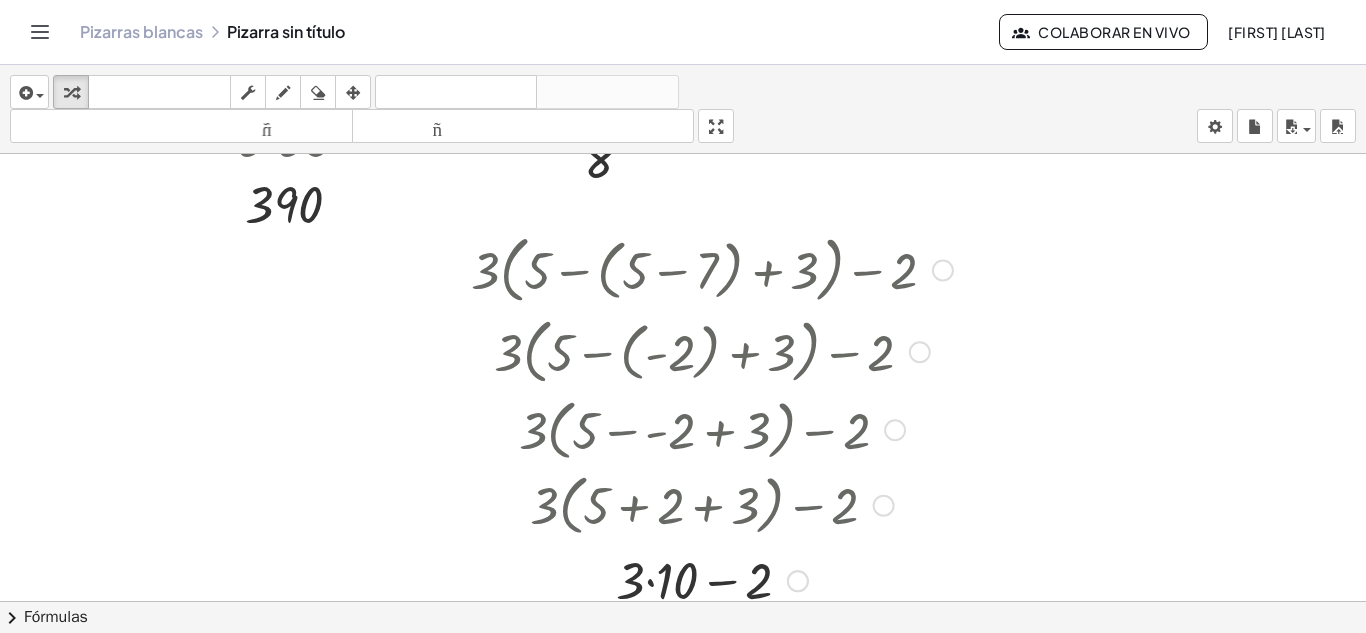 click at bounding box center (712, 429) 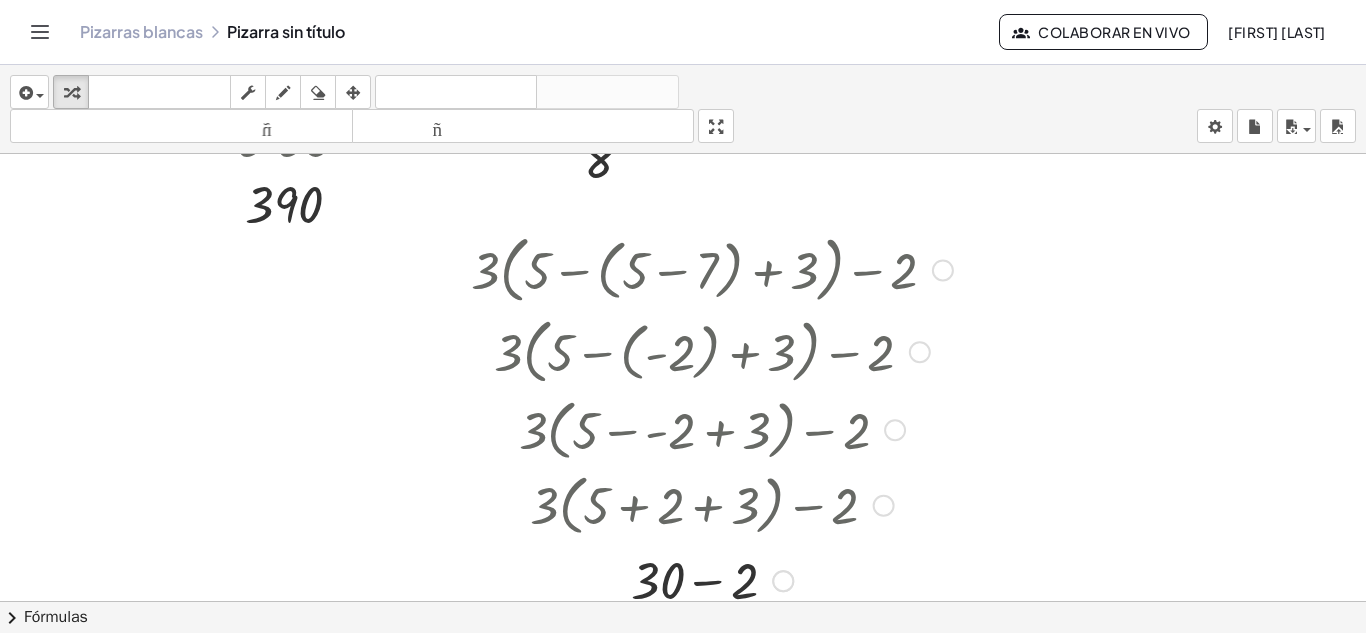 click at bounding box center [712, 579] 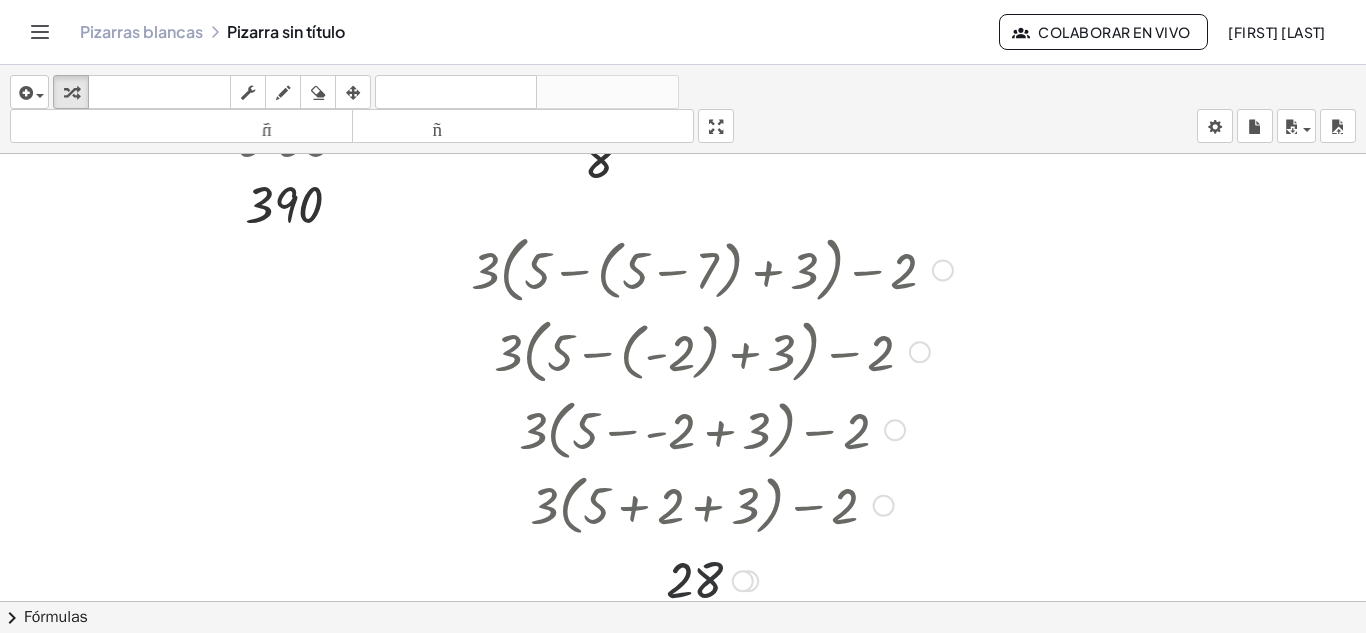 click at bounding box center [712, 580] 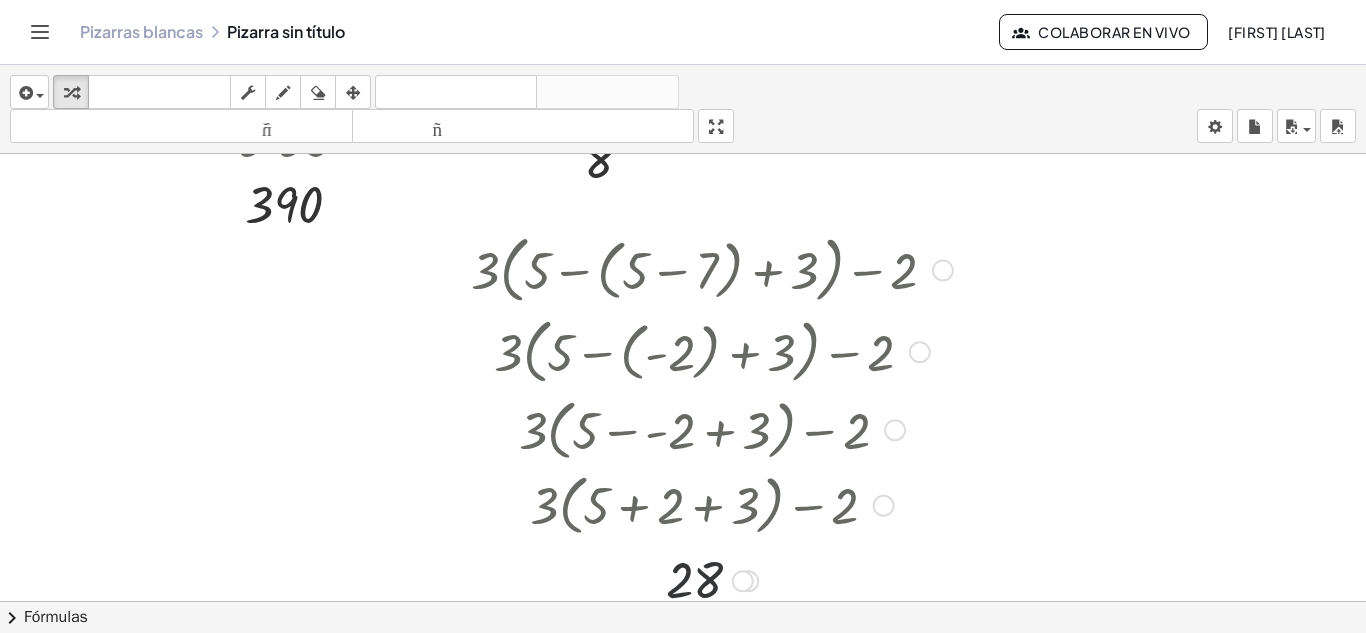 click at bounding box center [712, 580] 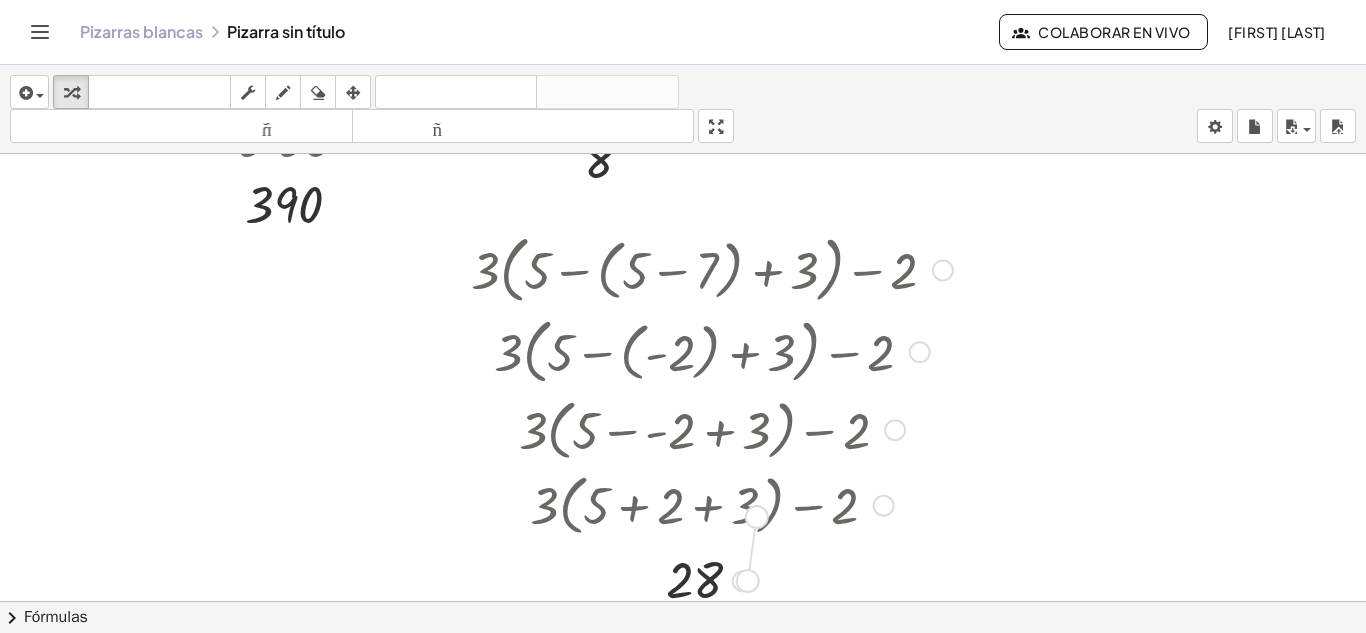 drag, startPoint x: 747, startPoint y: 582, endPoint x: 763, endPoint y: 516, distance: 67.911705 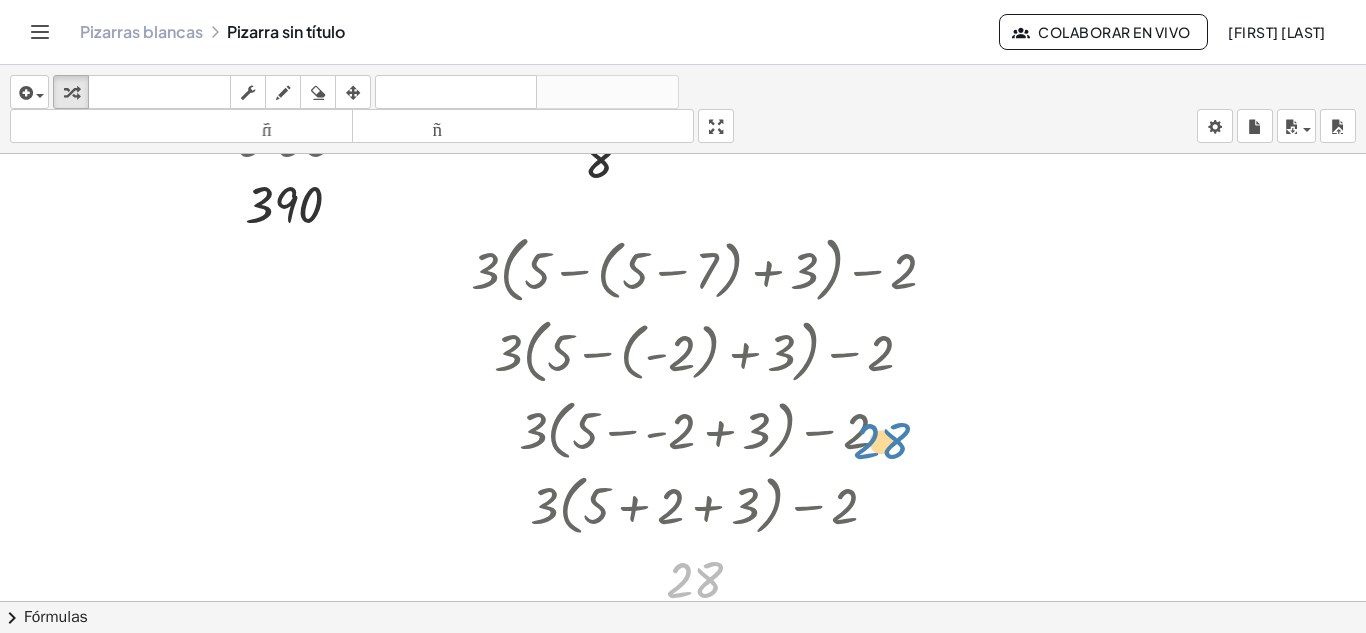 drag, startPoint x: 731, startPoint y: 572, endPoint x: 895, endPoint y: 430, distance: 216.93317 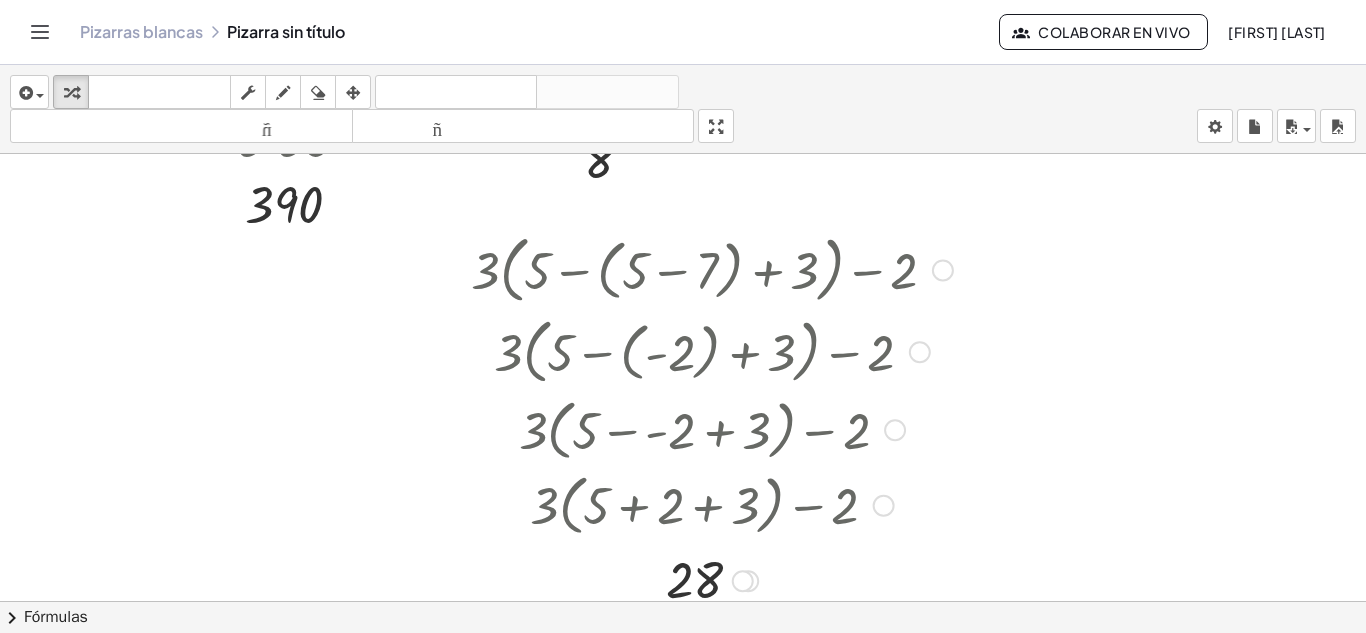 click at bounding box center (895, 430) 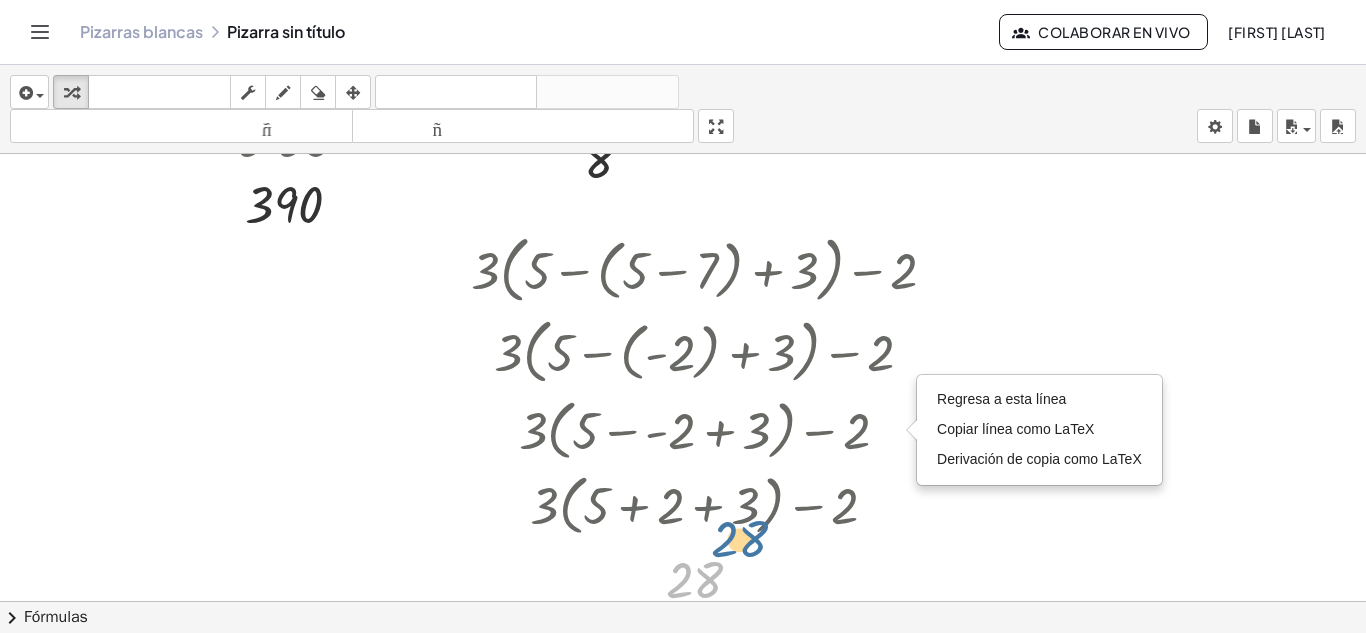 drag, startPoint x: 740, startPoint y: 546, endPoint x: 791, endPoint y: 503, distance: 66.70832 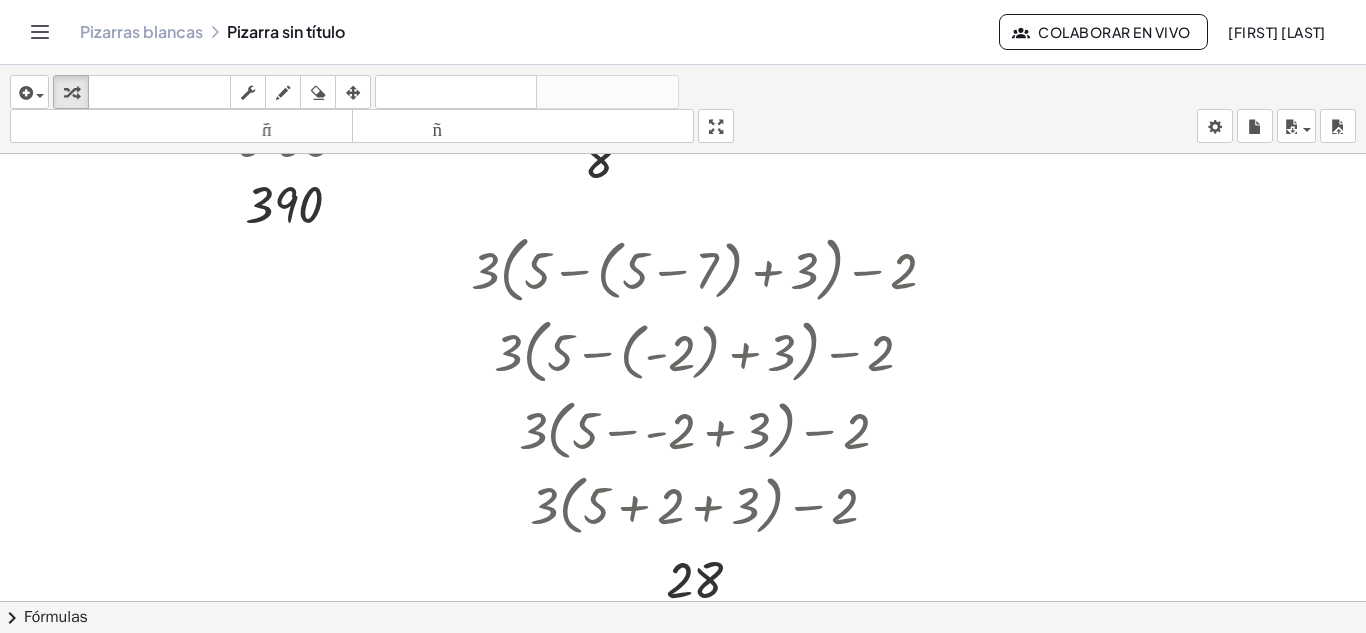 click at bounding box center (683, 534) 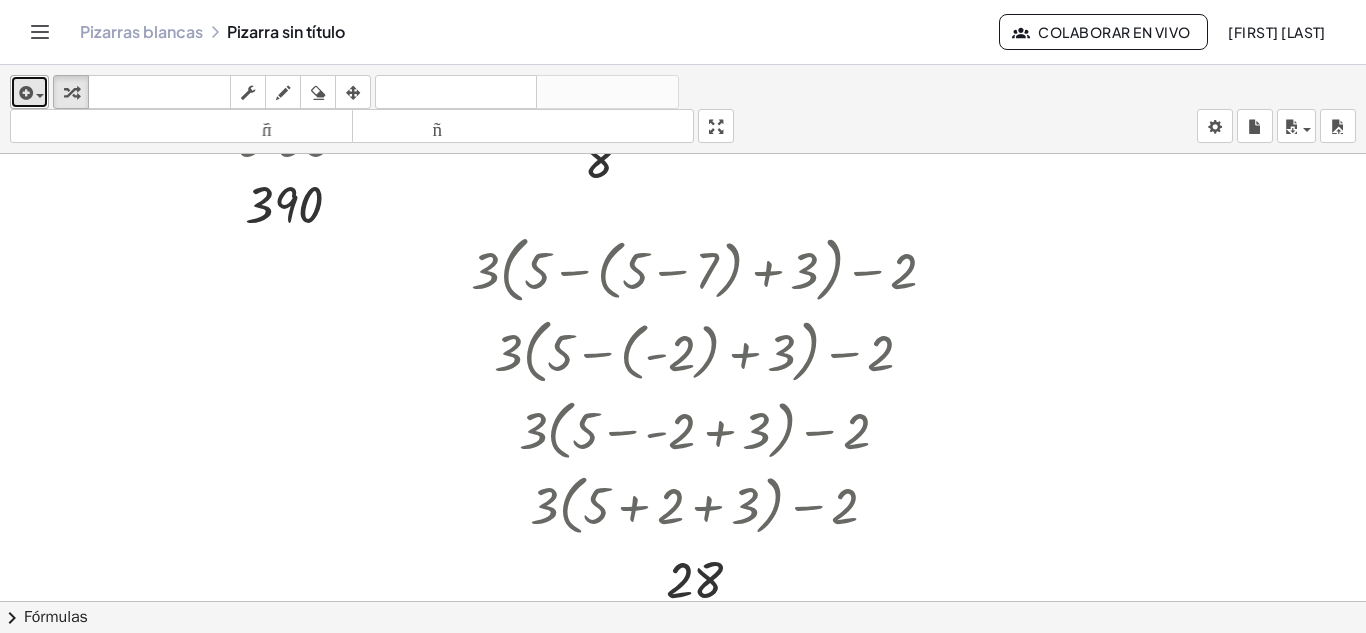 click at bounding box center (29, 92) 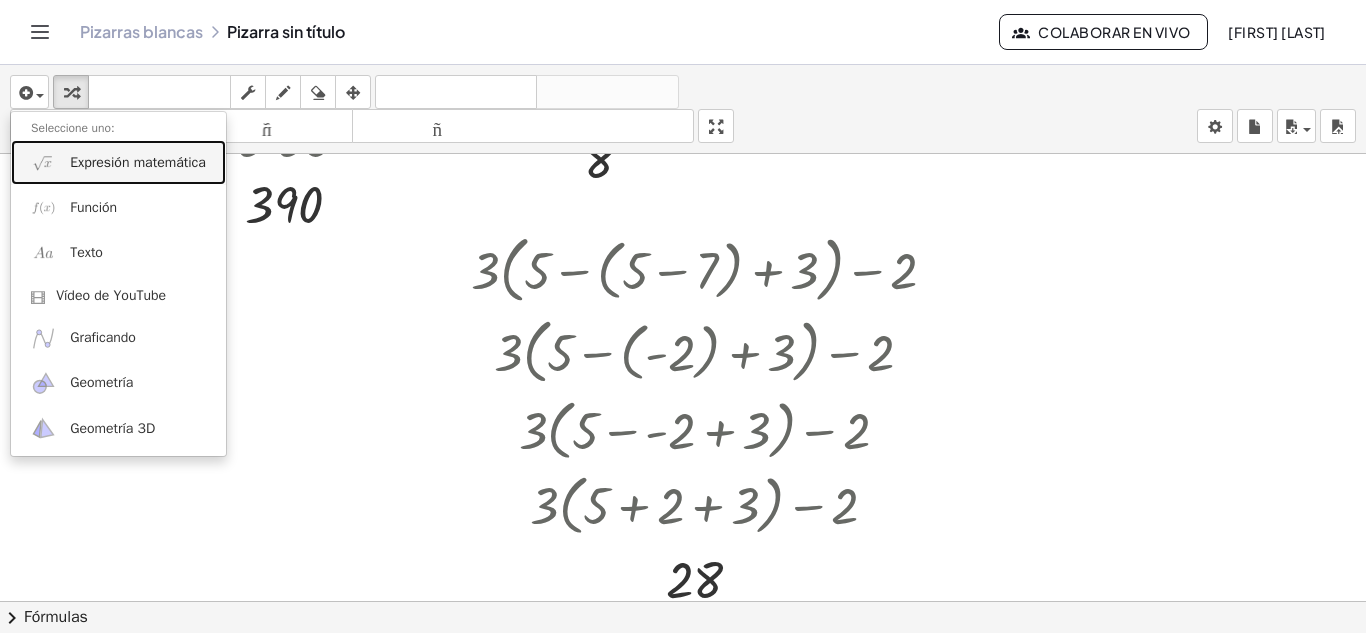click on "Expresión matemática" at bounding box center [118, 162] 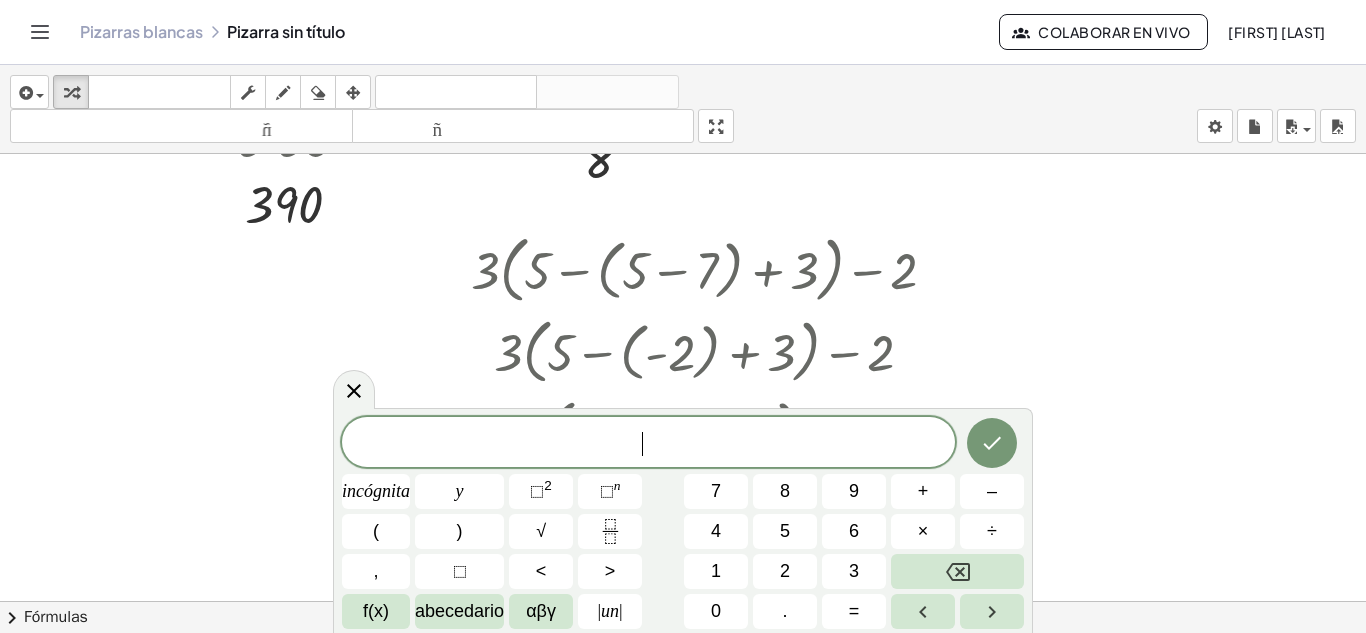 click on "​" at bounding box center (648, 444) 